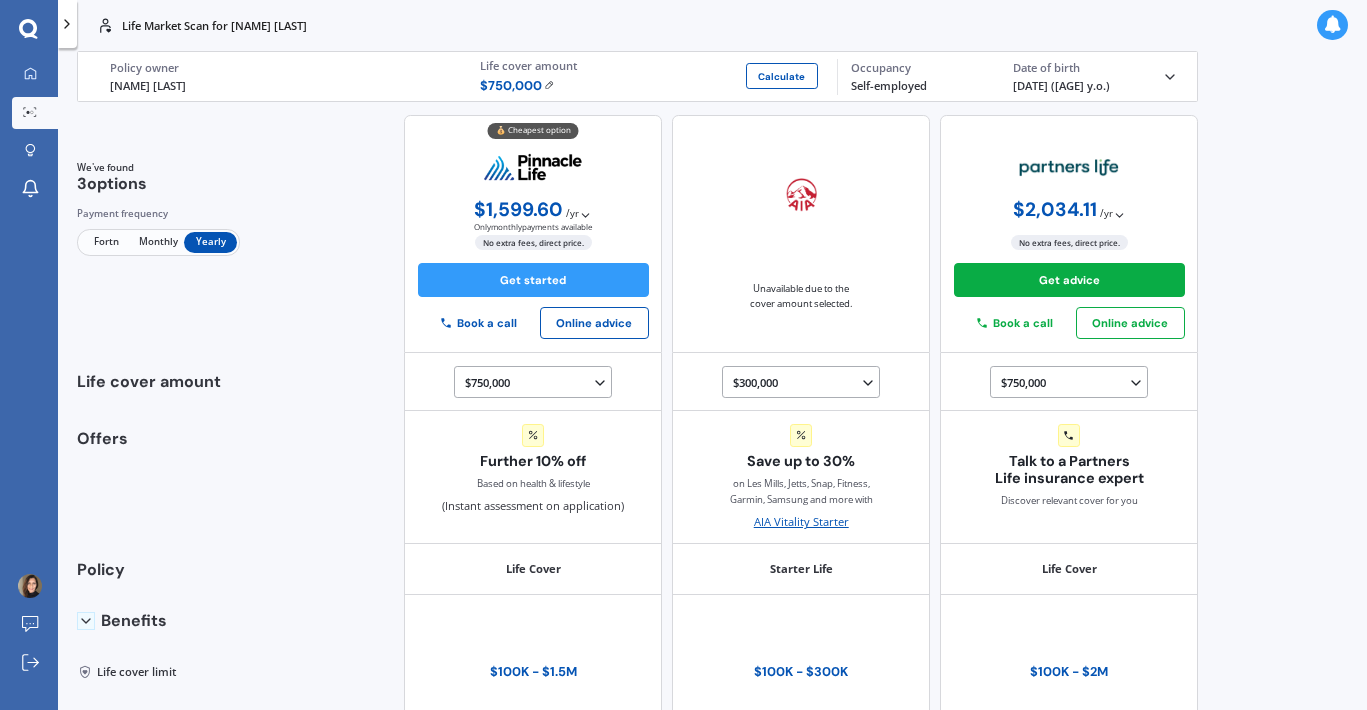 scroll, scrollTop: 0, scrollLeft: 0, axis: both 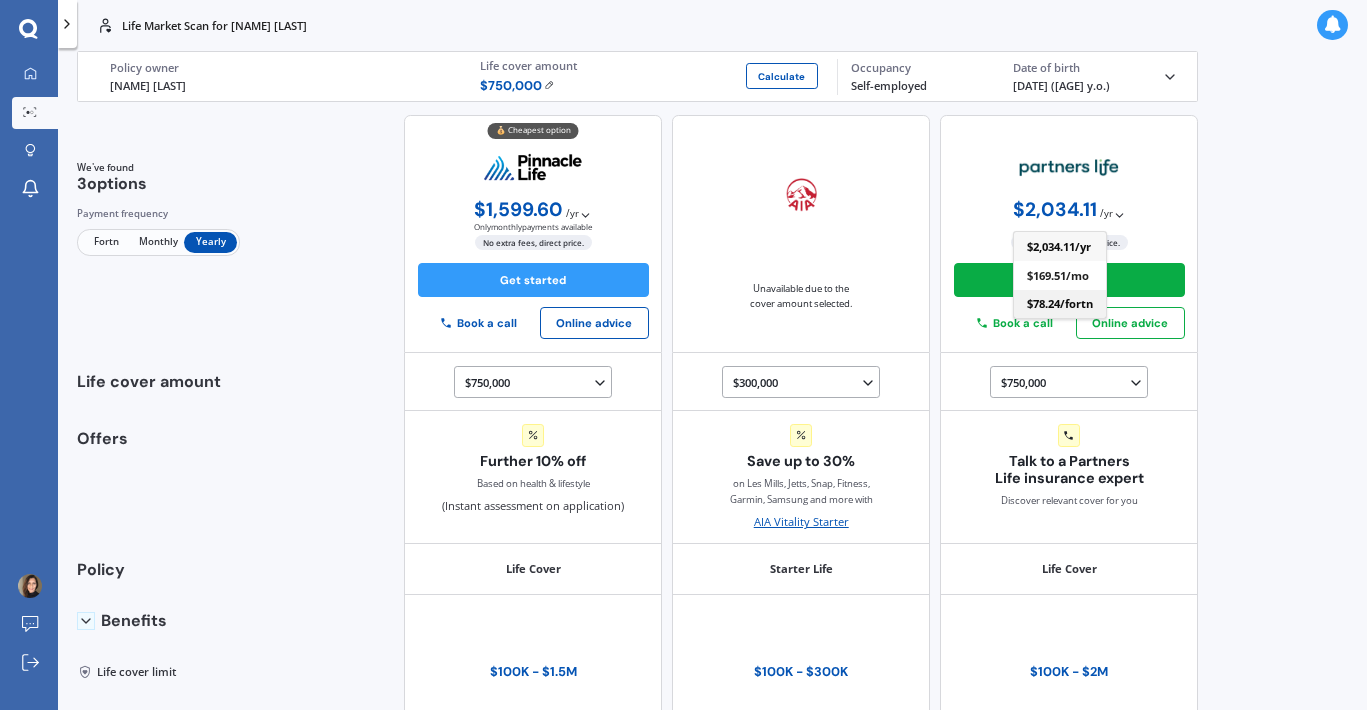 click on "$ 78.24 /  fortn" at bounding box center (1060, 304) 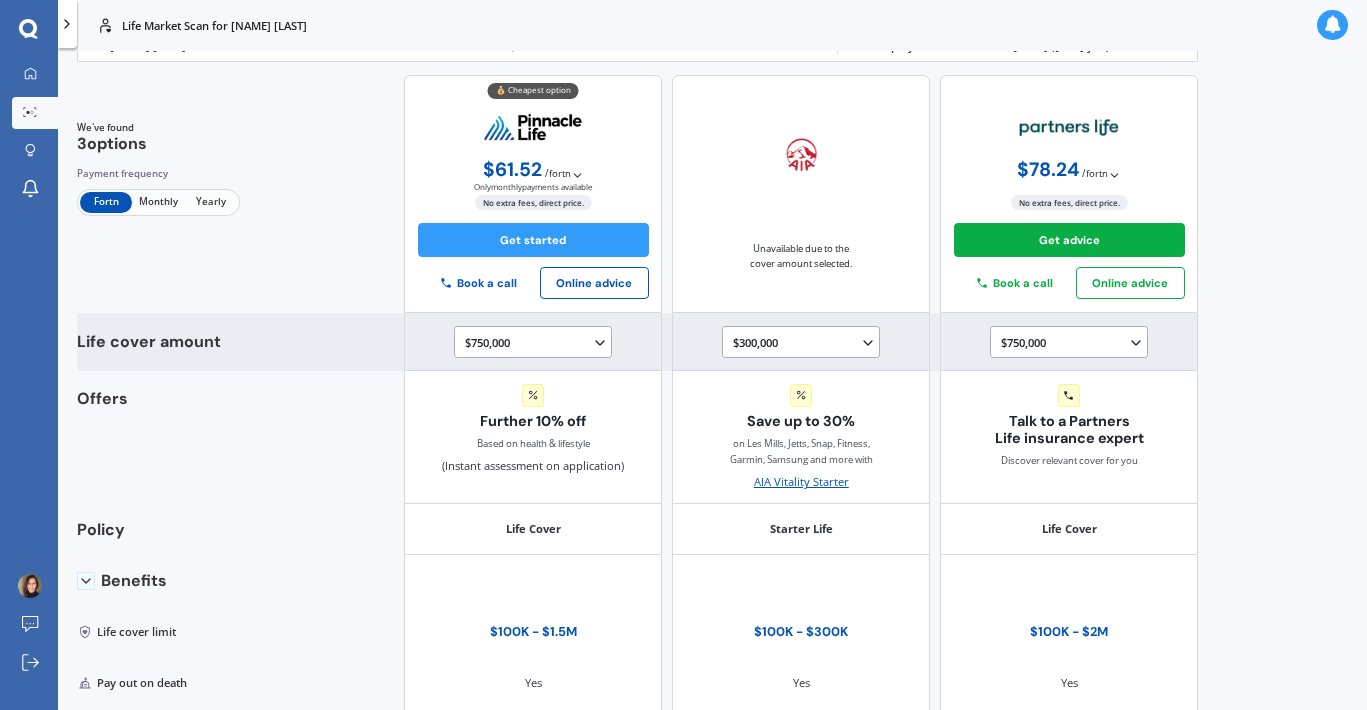 scroll, scrollTop: 0, scrollLeft: 0, axis: both 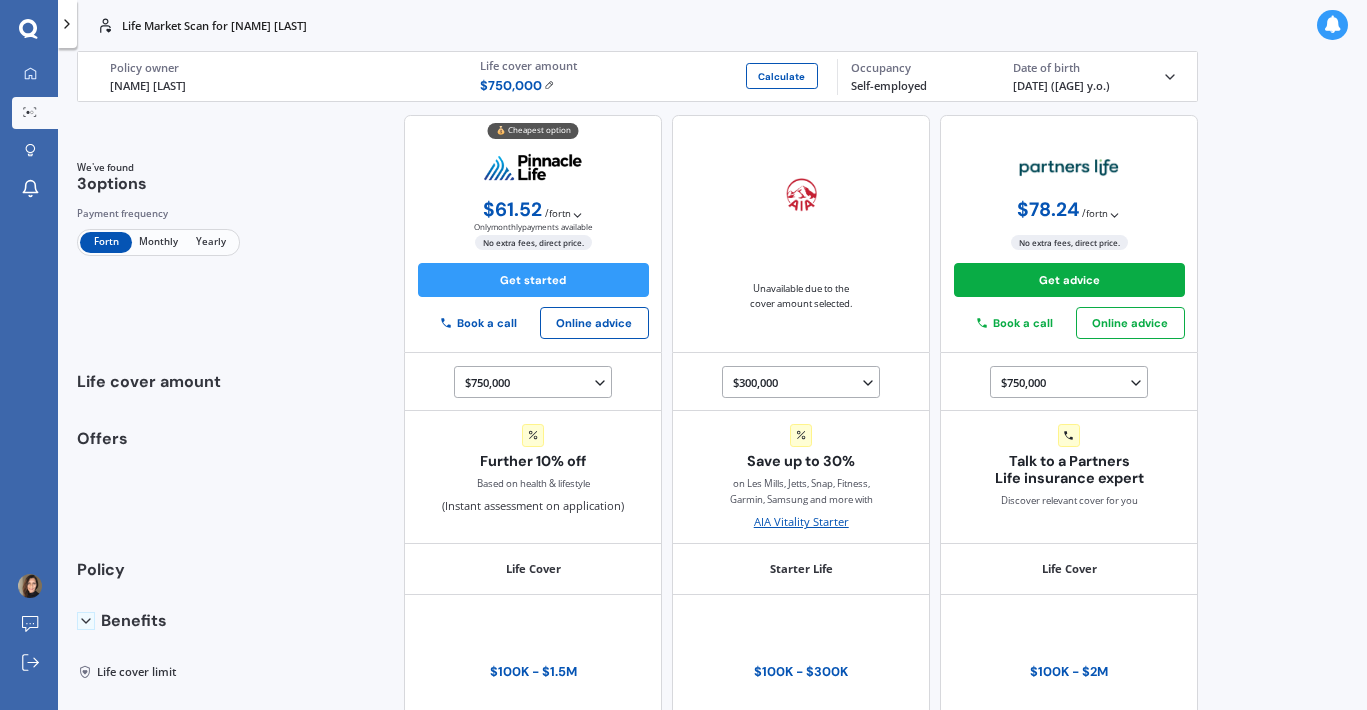 click on "We've found 3  options Payment frequency Fortn Monthly Yearly 💰 Cheapest option $ 61.52 /  fortn Only  monthly  payments available $ 133.30 /  mo No extra fees, direct price. Get started Book a call Online advice Unavailable due to the cover amount selected. $ 78.24 /  fortn Only  monthly  payments available $ 2,034.11 /  yr $ 169.51 /  mo $ 78.24 /  fortn No extra fees, direct price. Get advice Book a call Online advice" at bounding box center [638, 234] 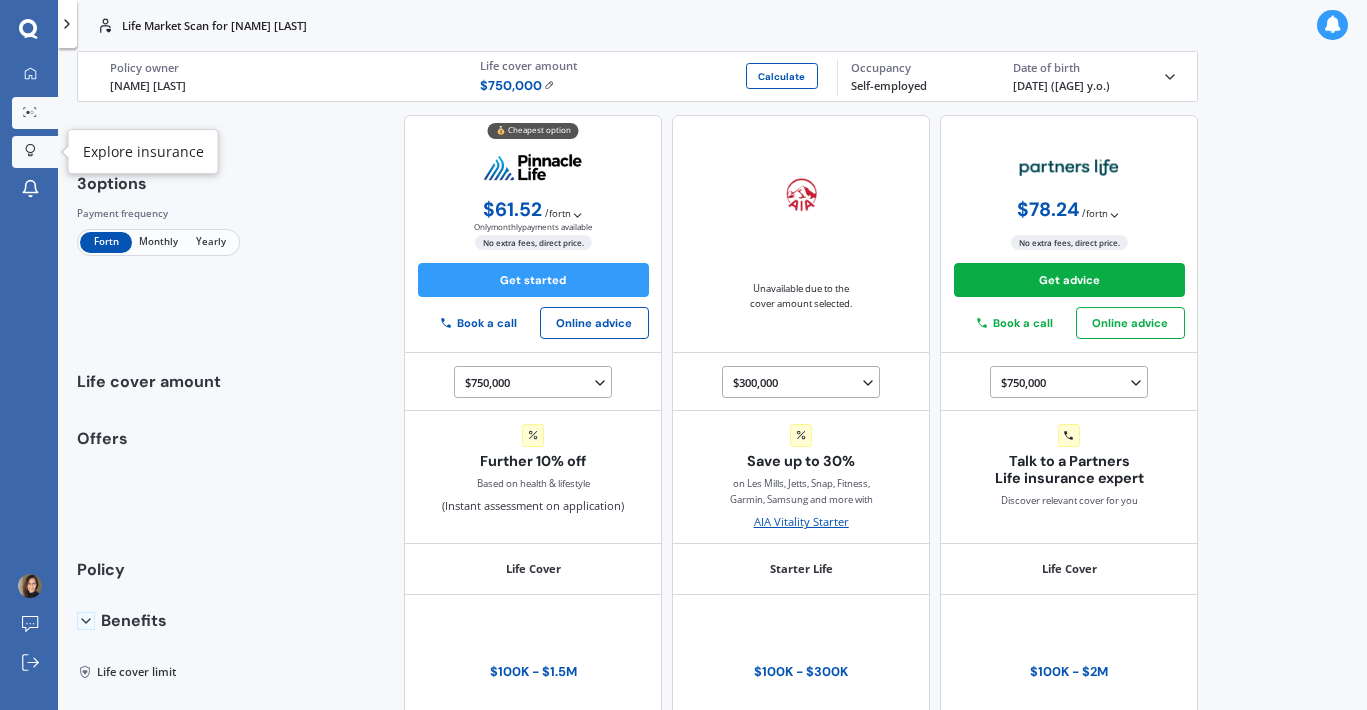 click at bounding box center [30, 152] 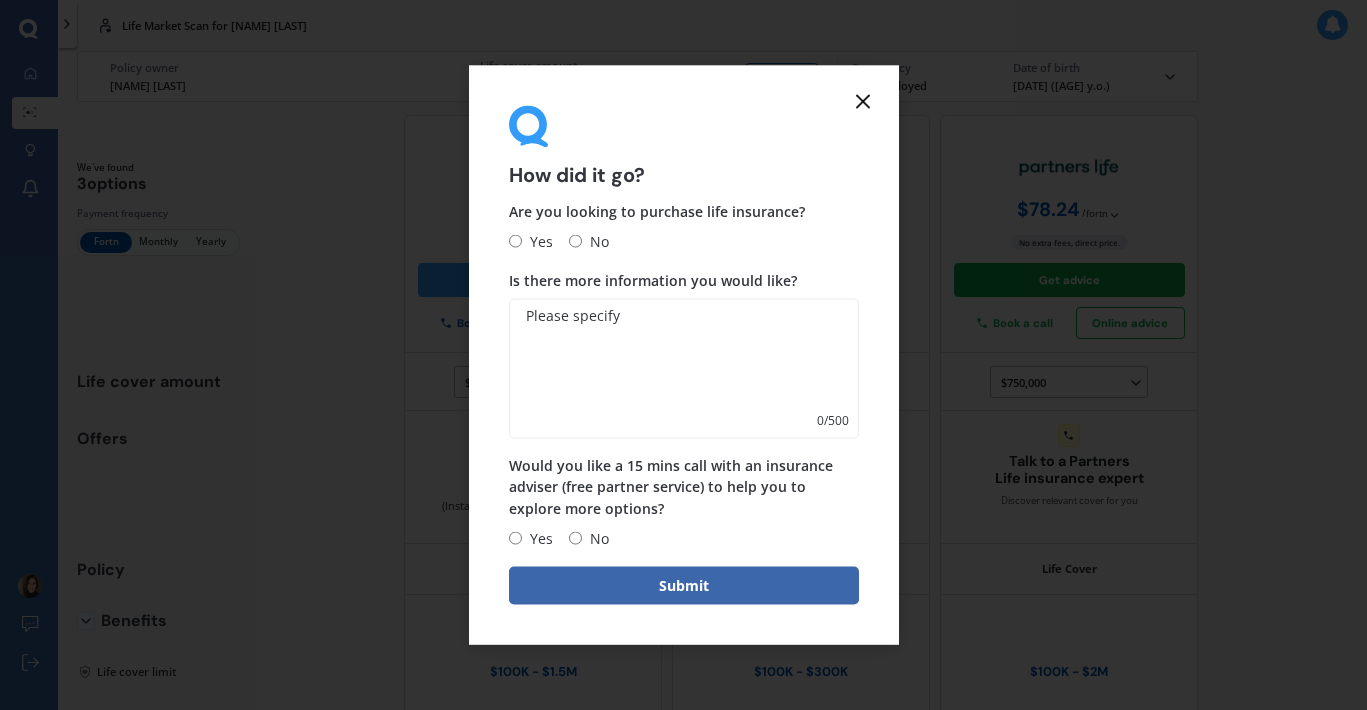 click 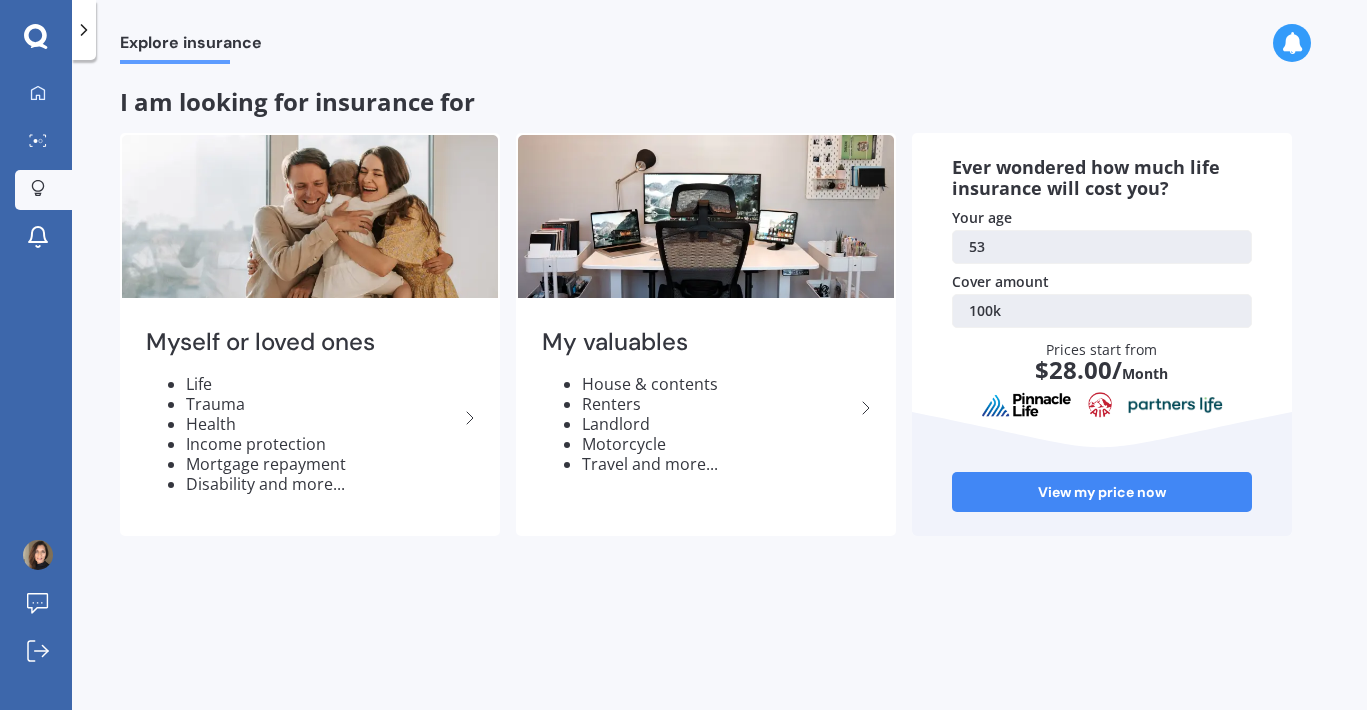 click 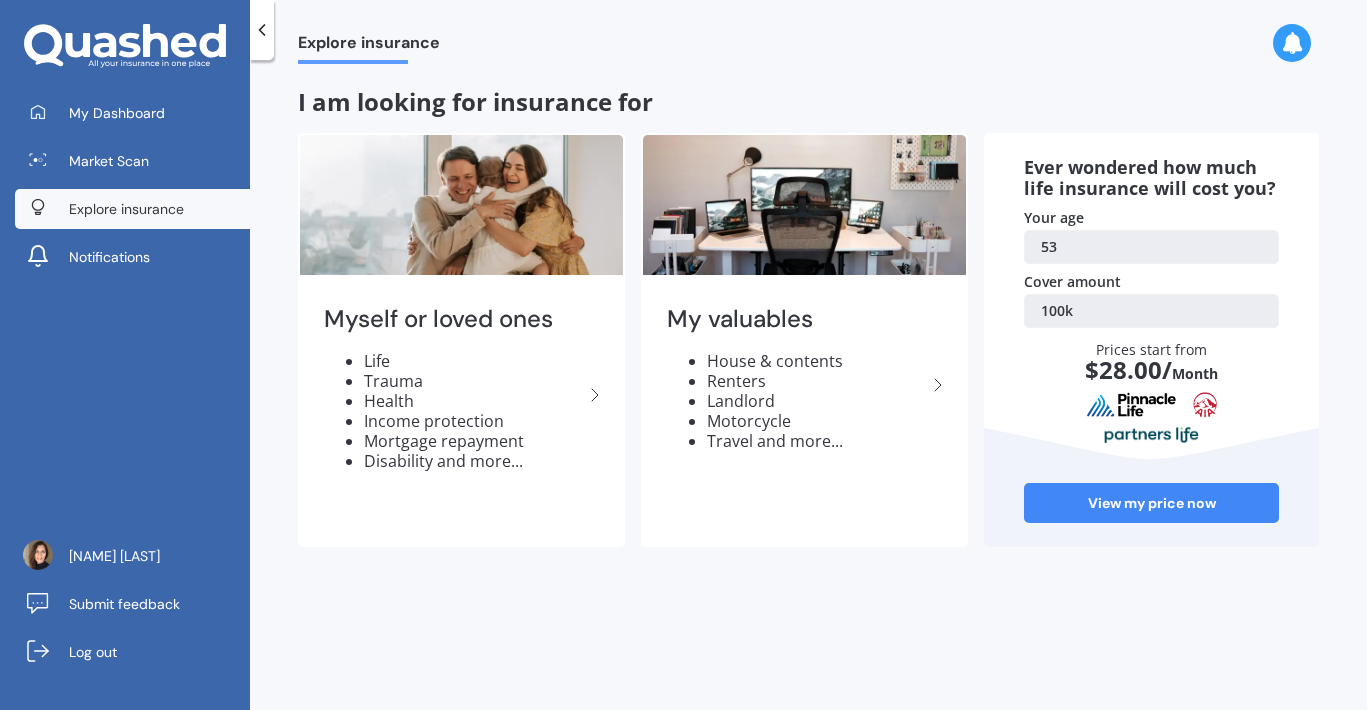 click on "Explore insurance" at bounding box center [126, 209] 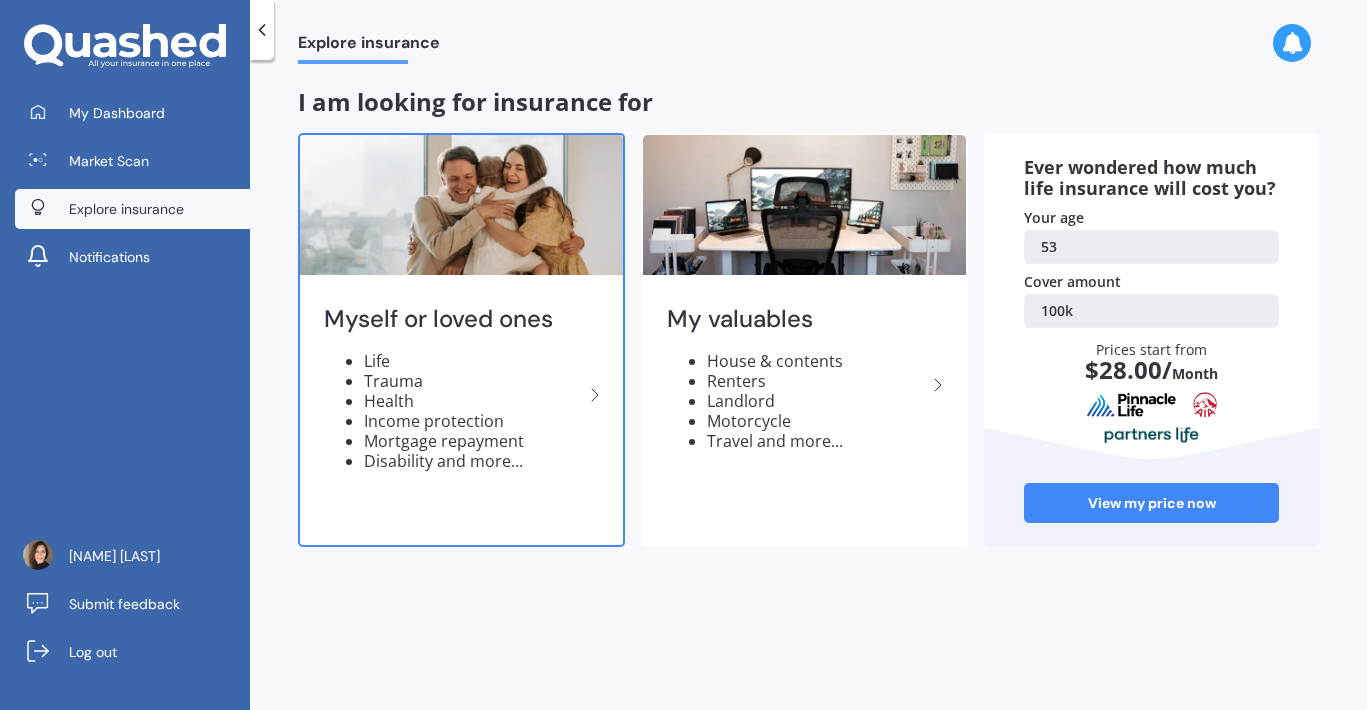 click on "Health" at bounding box center [473, 401] 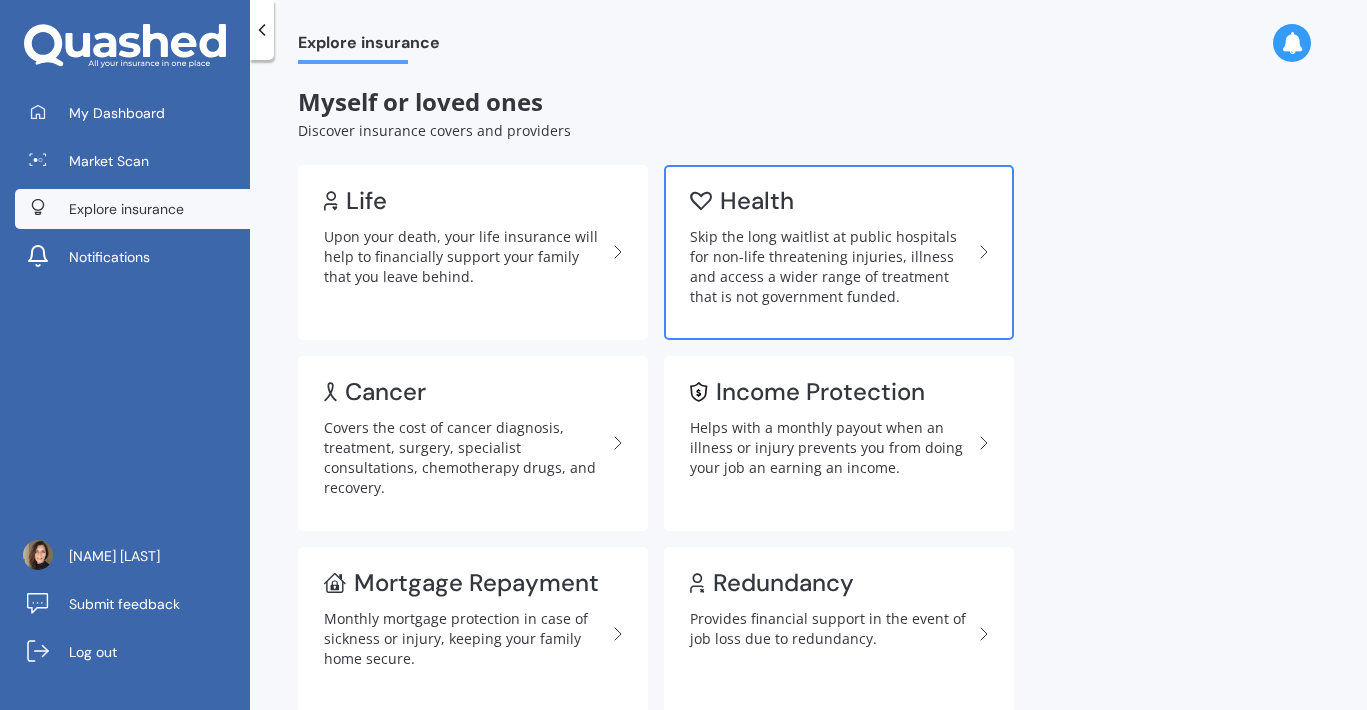 click on "Skip the long waitlist at public hospitals for non-life threatening injuries, illness and access a wider range of treatment that is not government funded." at bounding box center (831, 267) 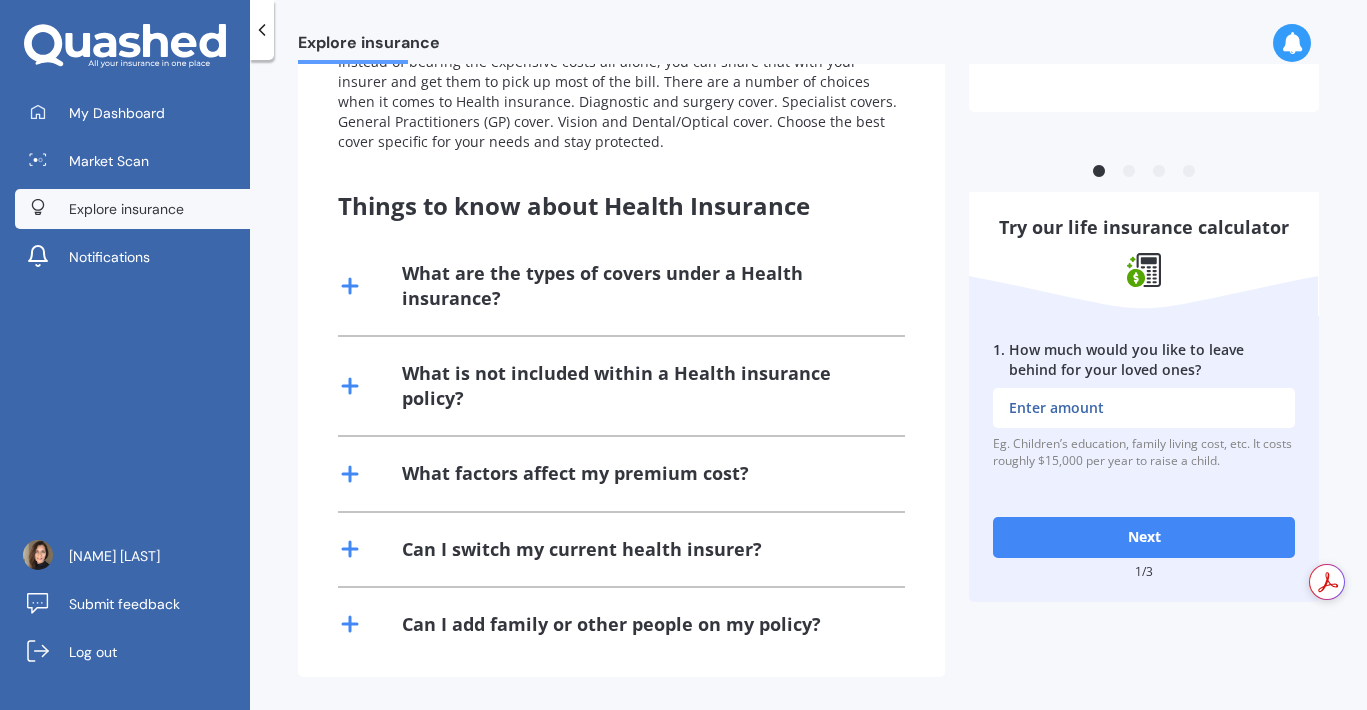 scroll, scrollTop: 356, scrollLeft: 0, axis: vertical 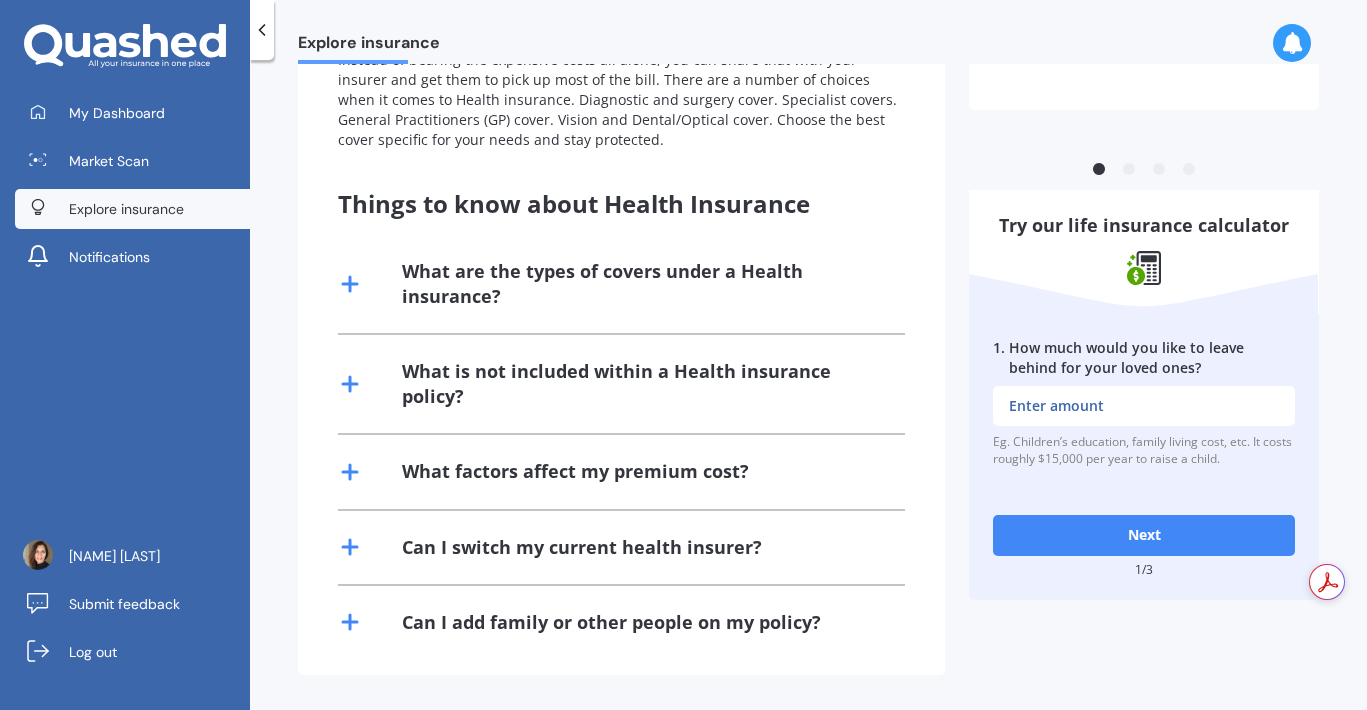 click on "What is not included within a Health insurance policy?" at bounding box center (641, 384) 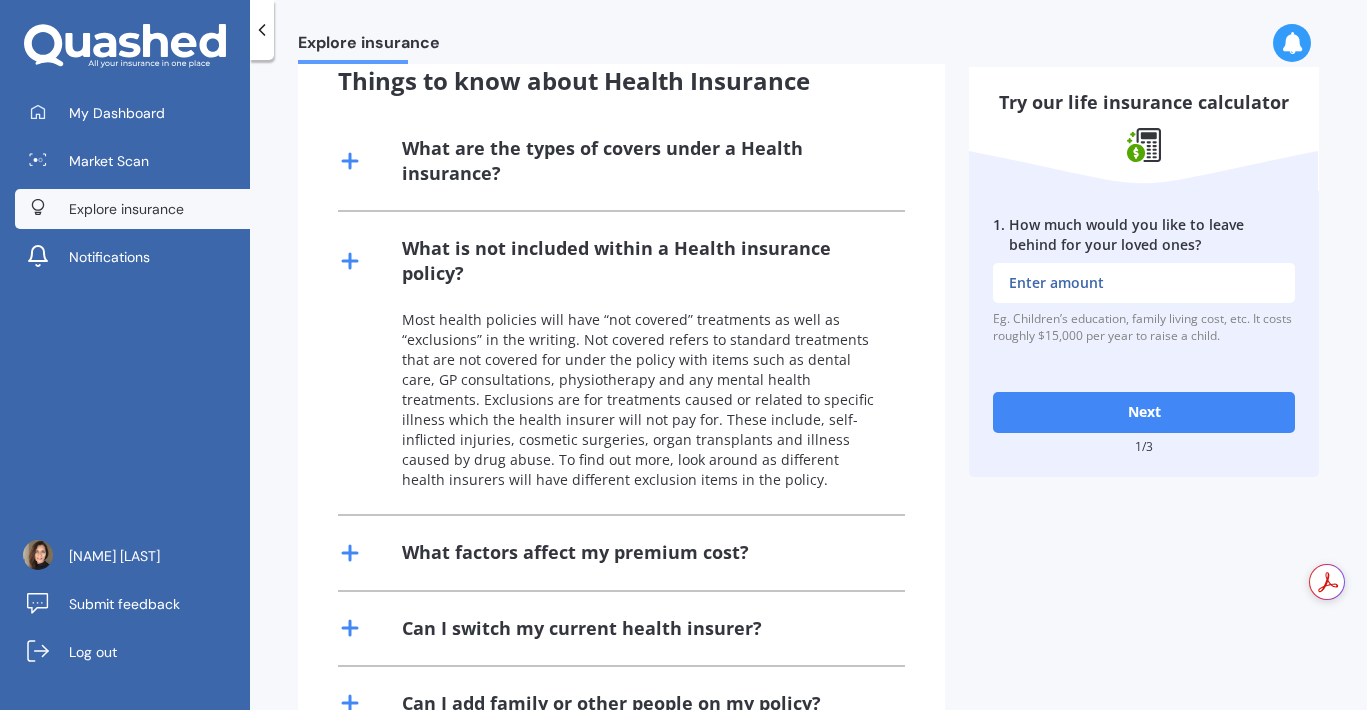 scroll, scrollTop: 477, scrollLeft: 0, axis: vertical 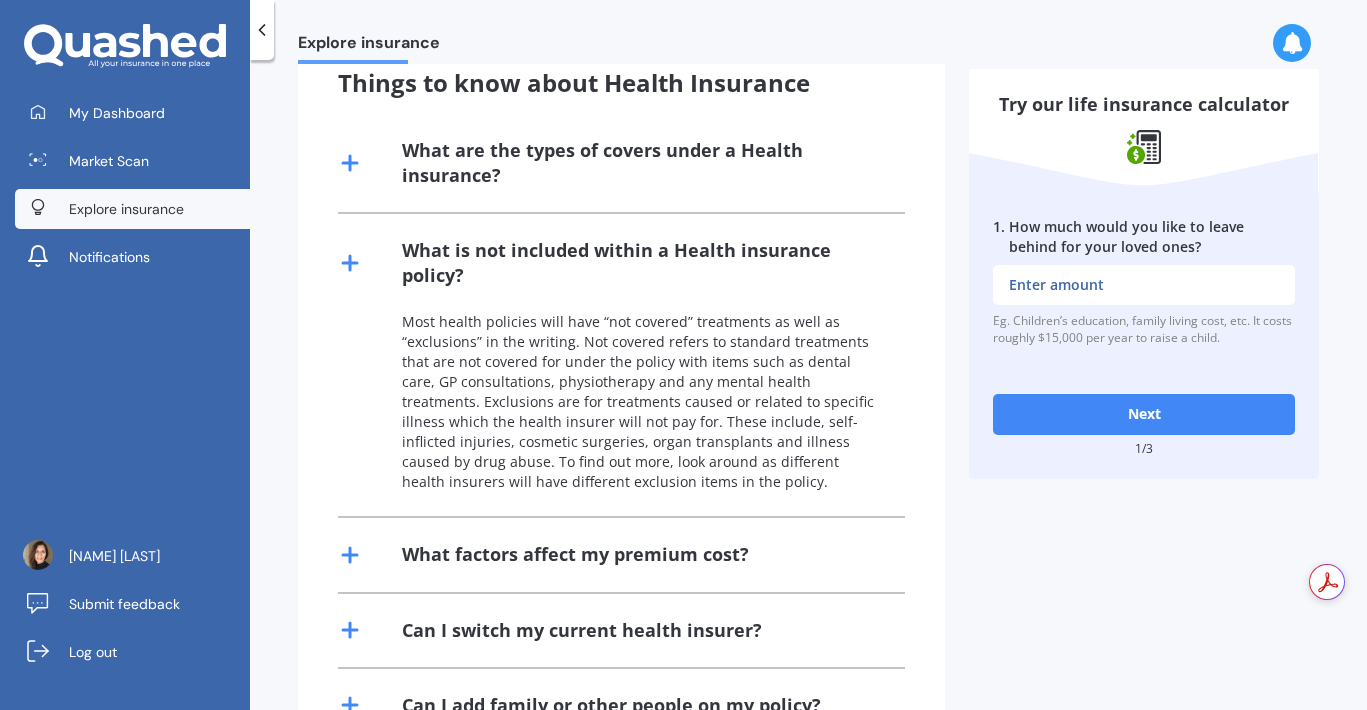 click on "What factors affect my premium cost?" at bounding box center [575, 554] 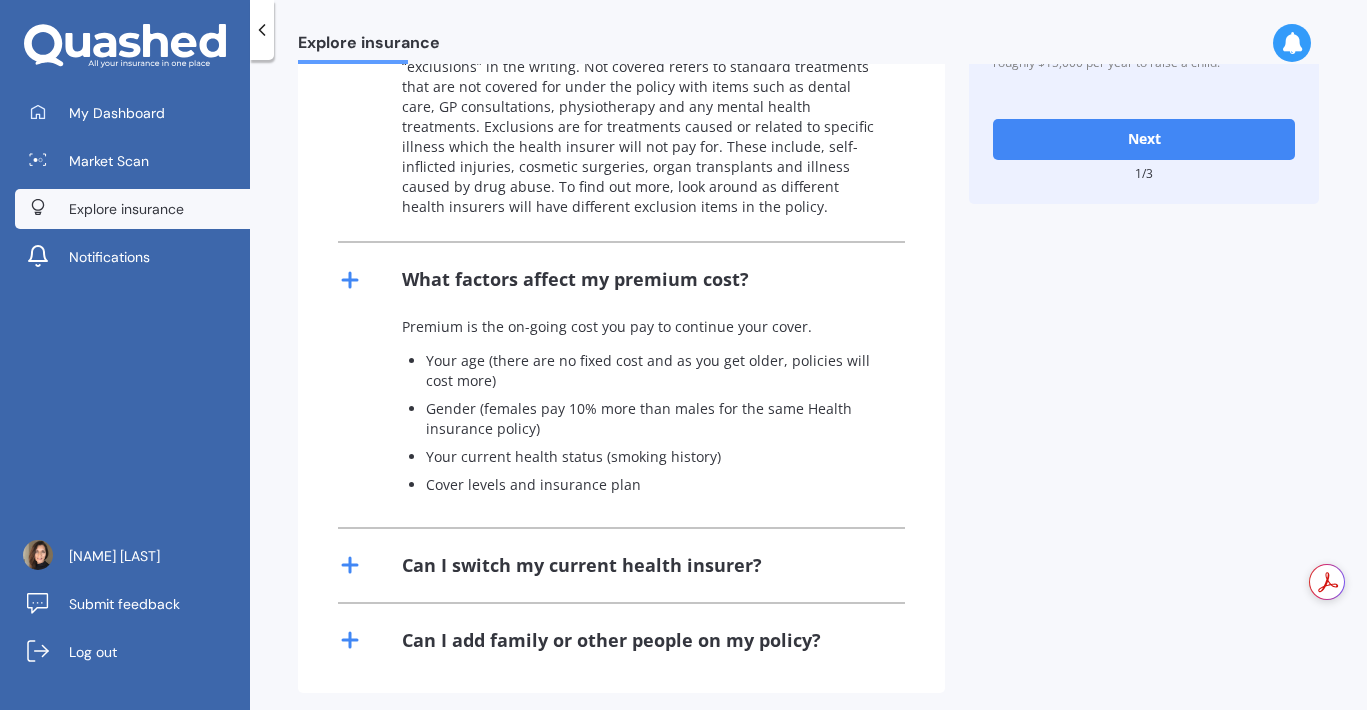 scroll, scrollTop: 770, scrollLeft: 0, axis: vertical 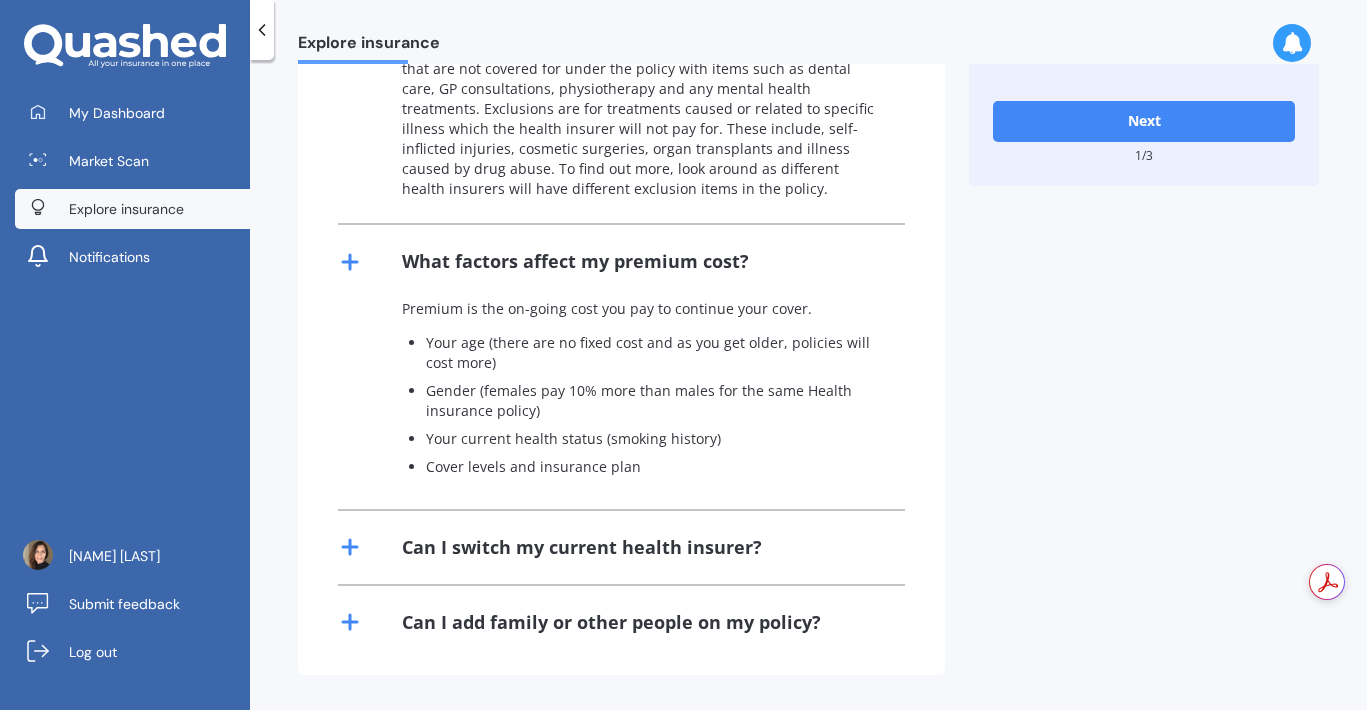 click on "Can I switch my current health insurer?" at bounding box center [582, 547] 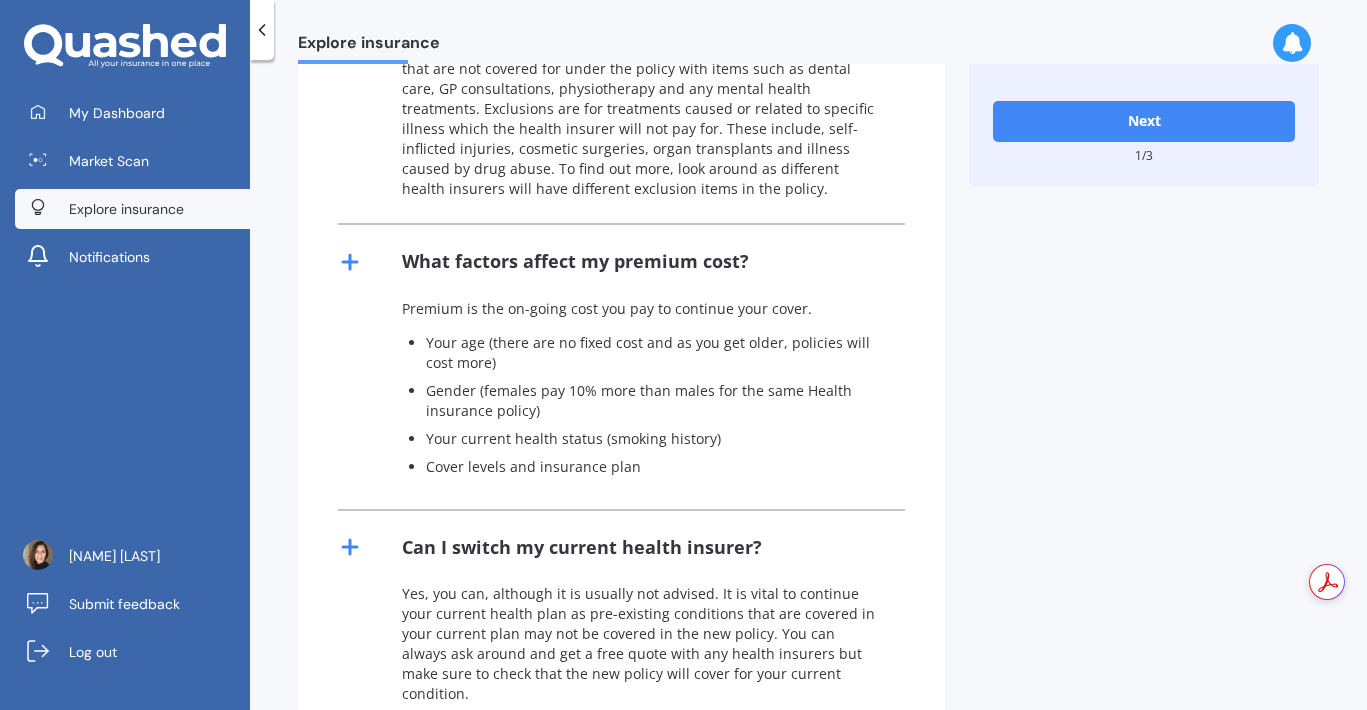 scroll, scrollTop: 894, scrollLeft: 0, axis: vertical 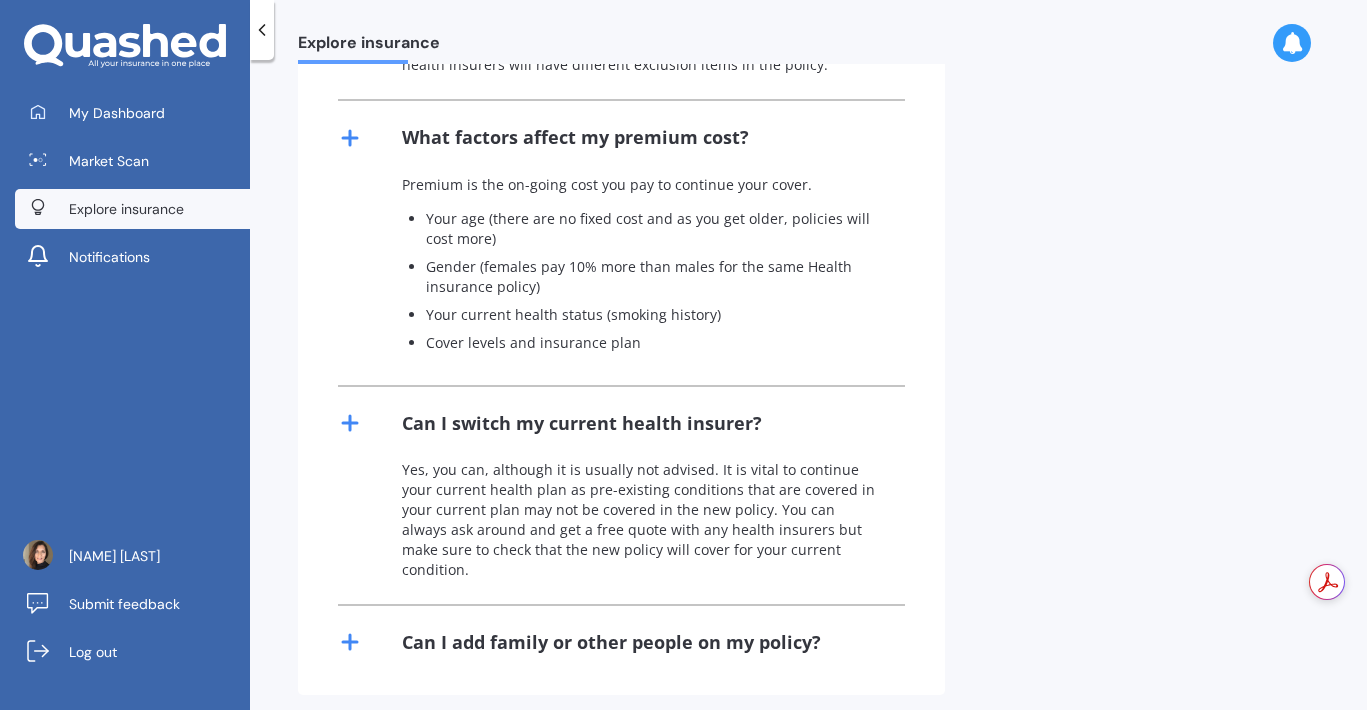 click on "Can I add family or other people on my policy?" at bounding box center (611, 642) 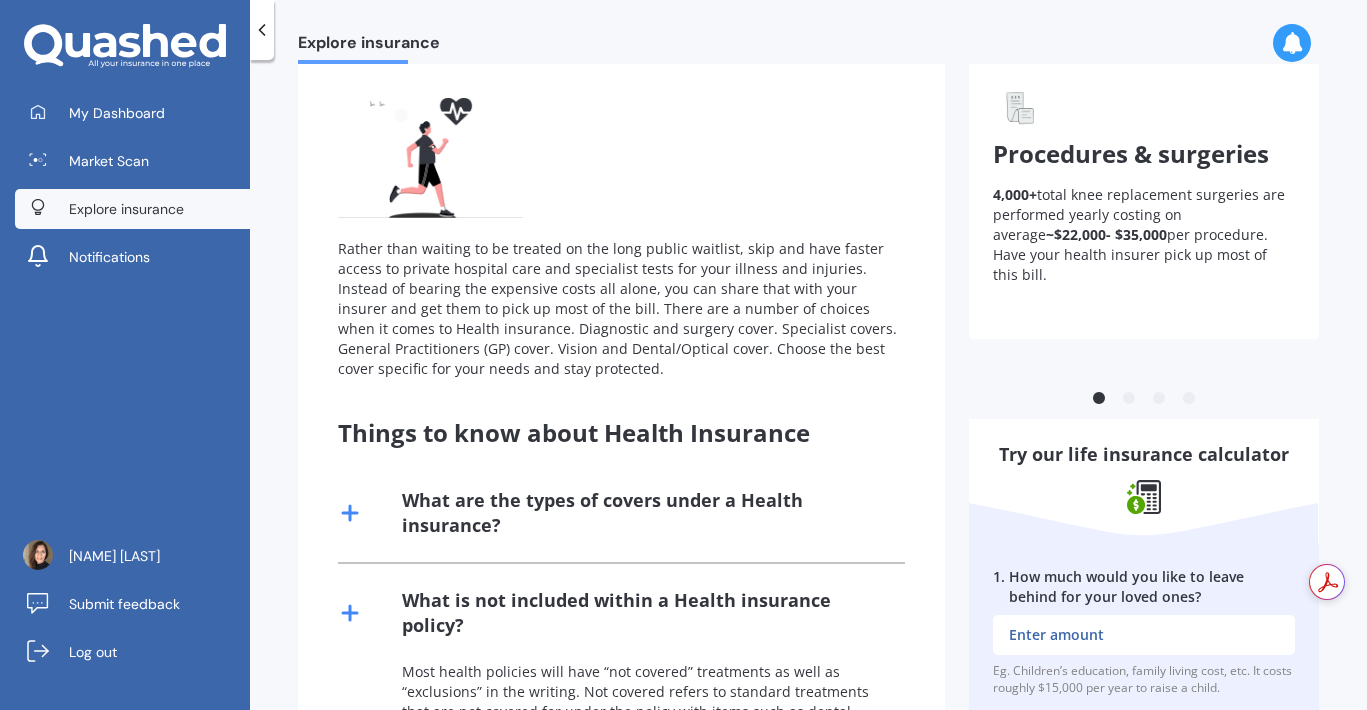scroll, scrollTop: 123, scrollLeft: 0, axis: vertical 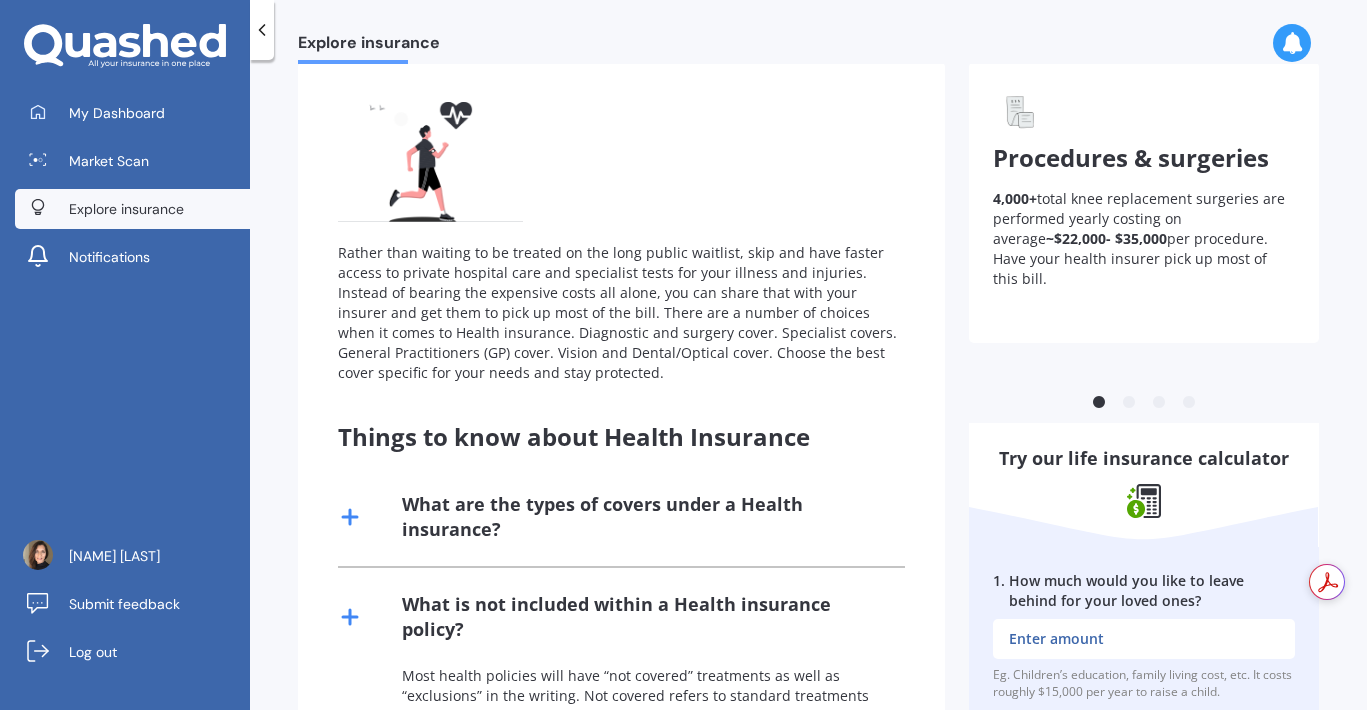 click on "What are the types of covers under a Health insurance?" at bounding box center [641, 517] 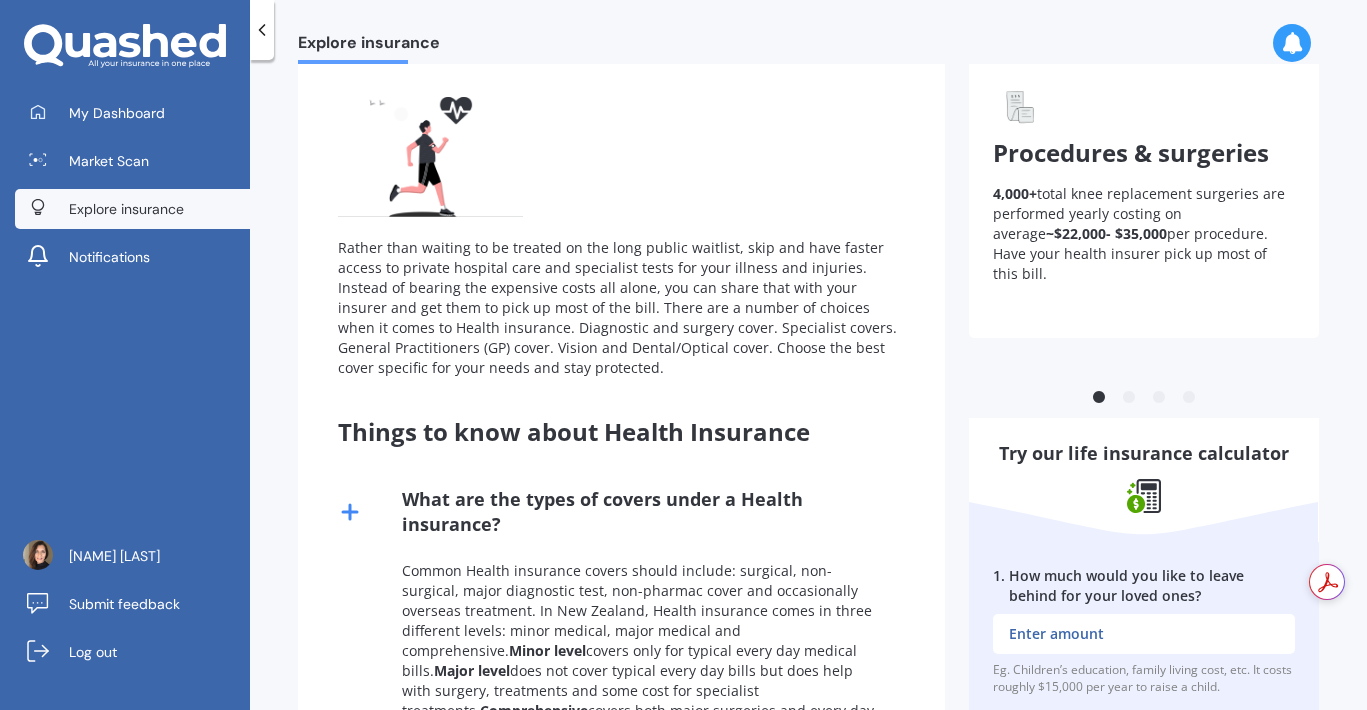 scroll, scrollTop: 134, scrollLeft: 0, axis: vertical 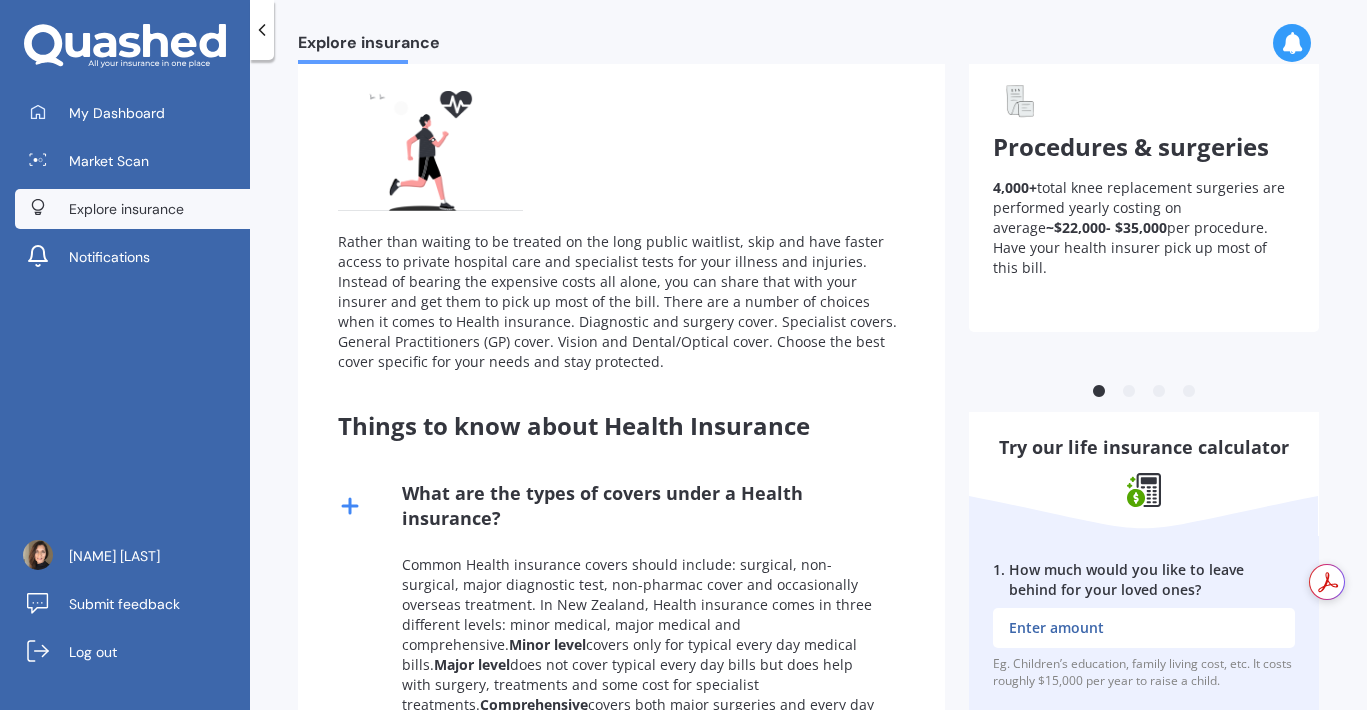 click on "2" at bounding box center (1129, 392) 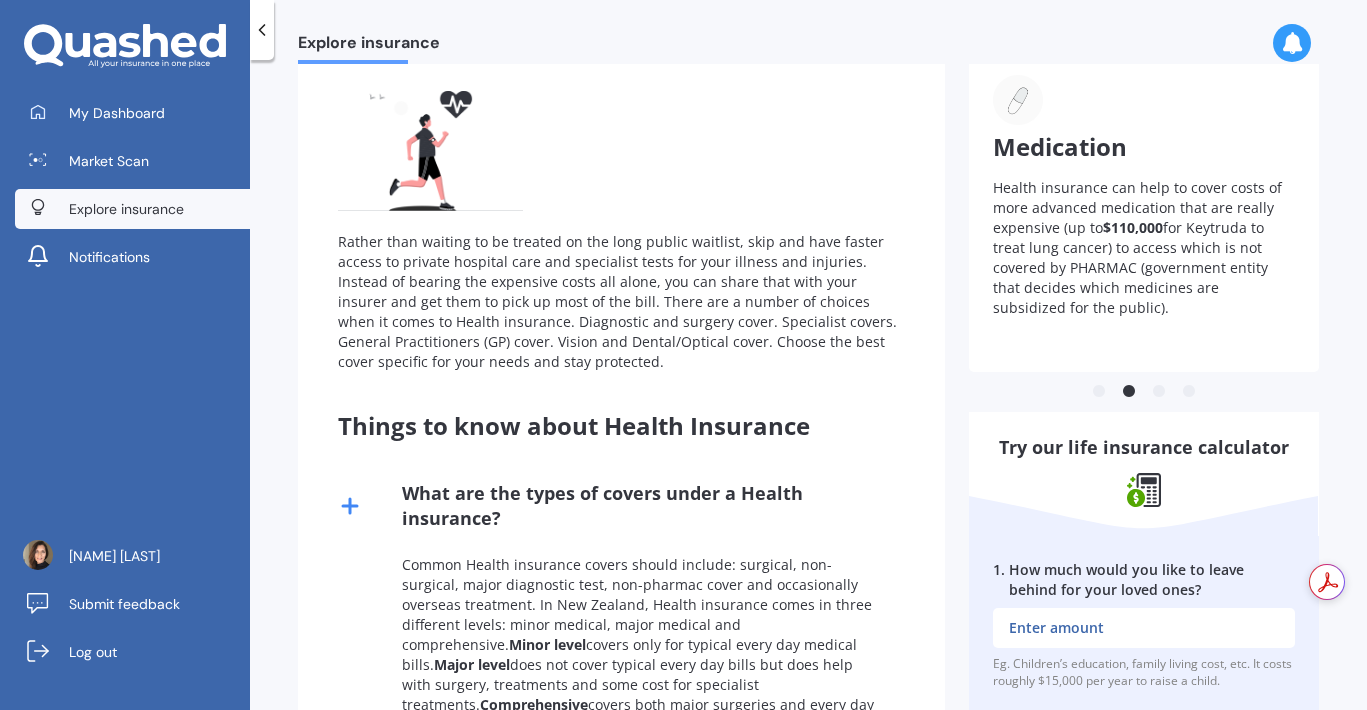 click on "3" at bounding box center [1159, 392] 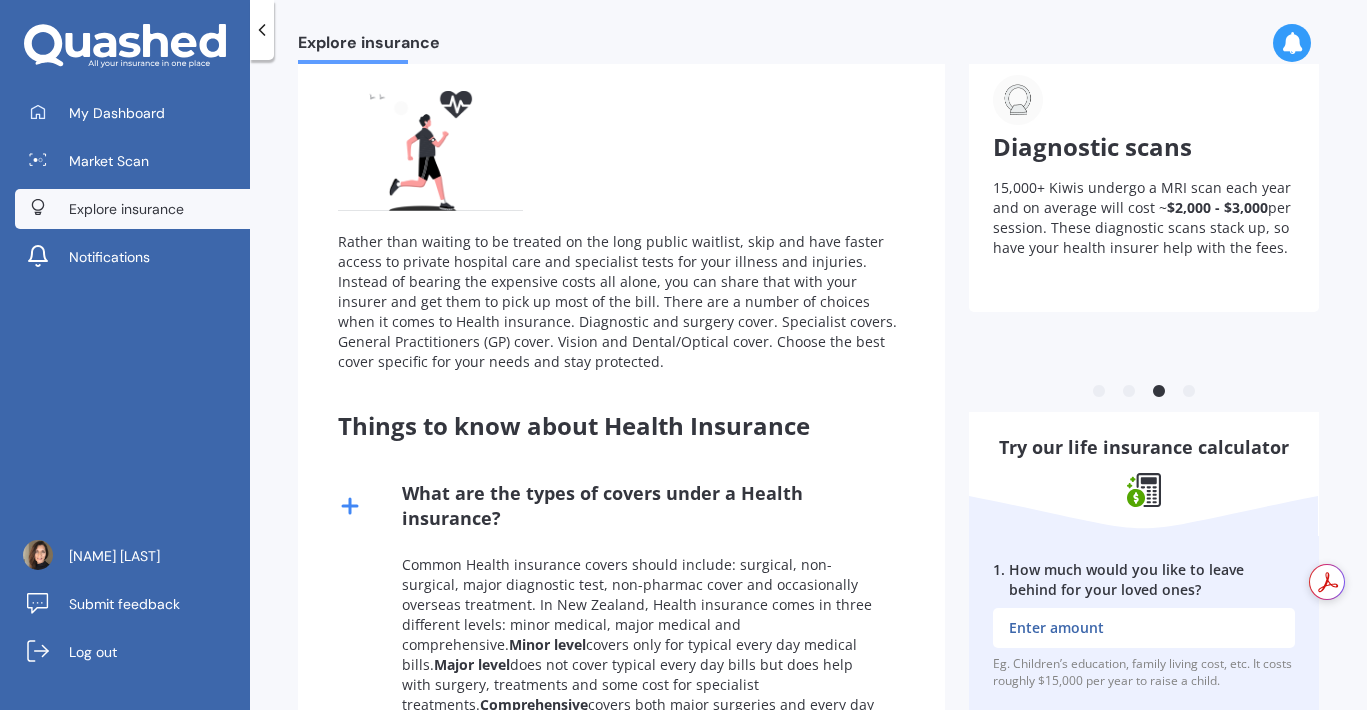 click on "4" at bounding box center (1189, 392) 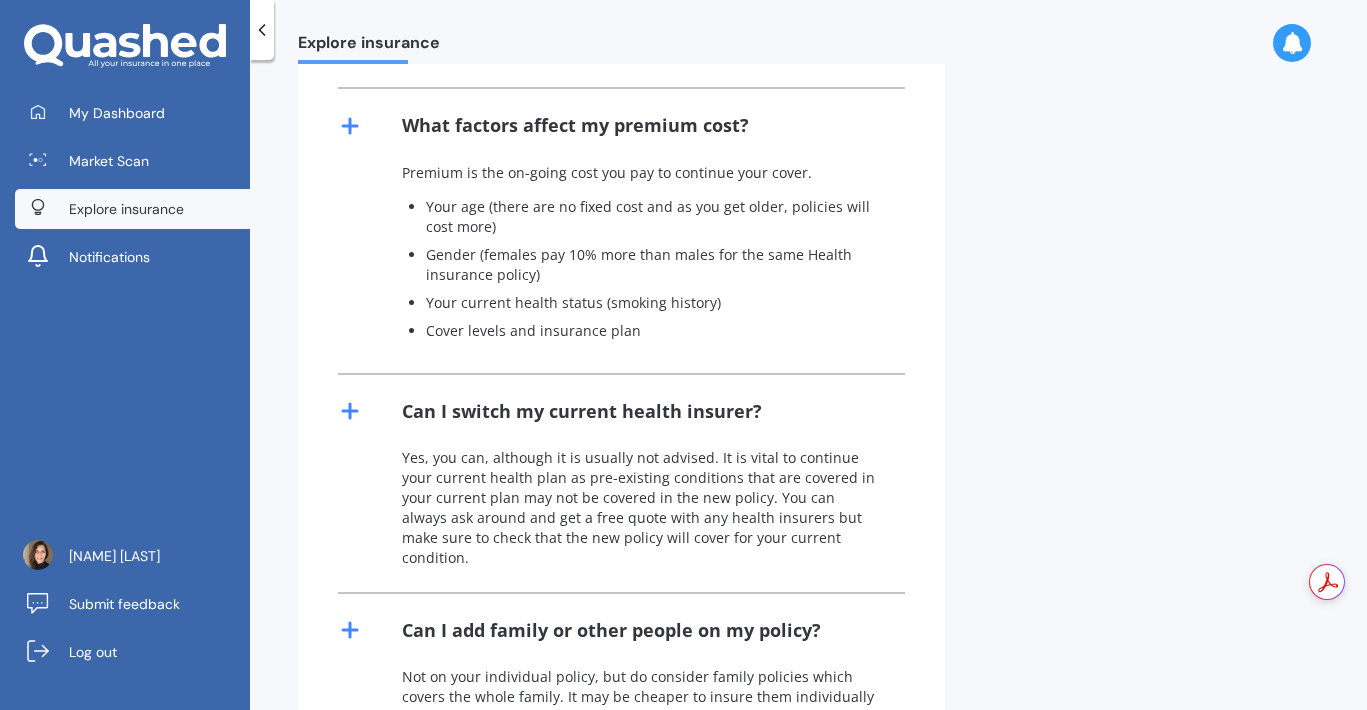 scroll, scrollTop: 1222, scrollLeft: 0, axis: vertical 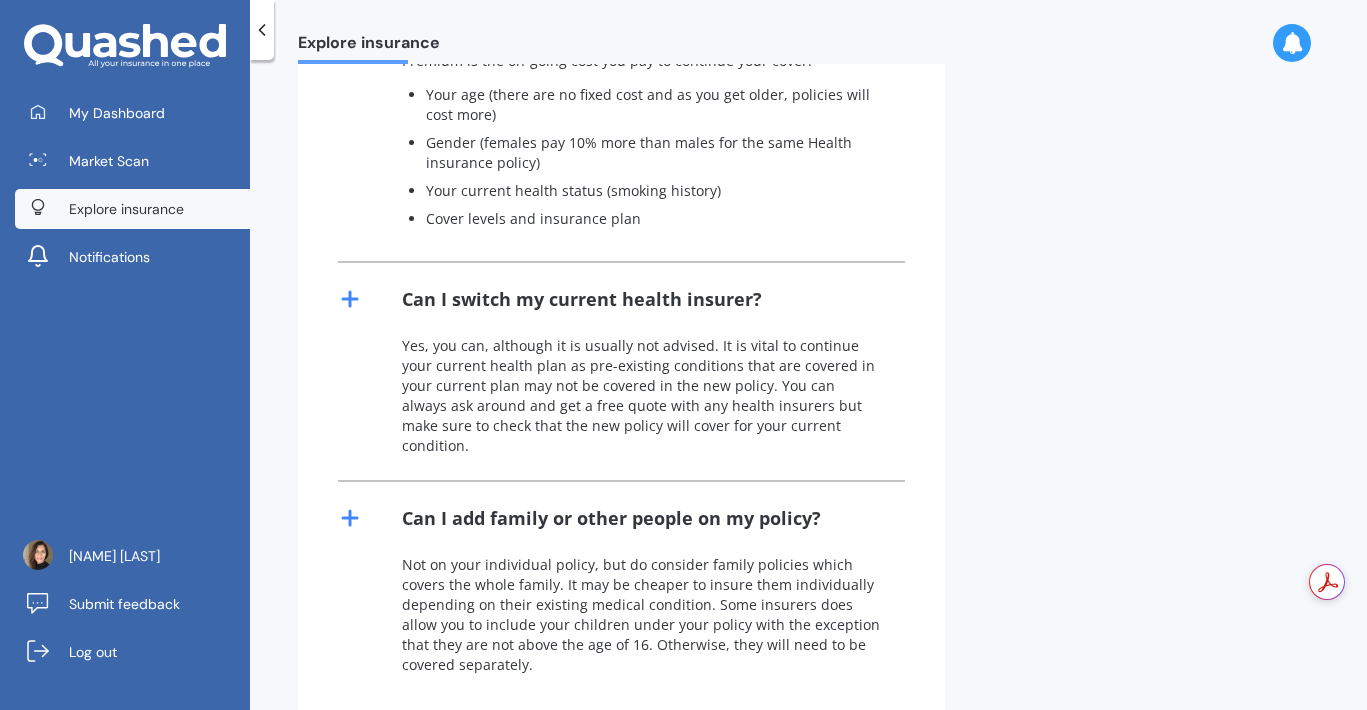 click on "Explore insurance" at bounding box center [126, 209] 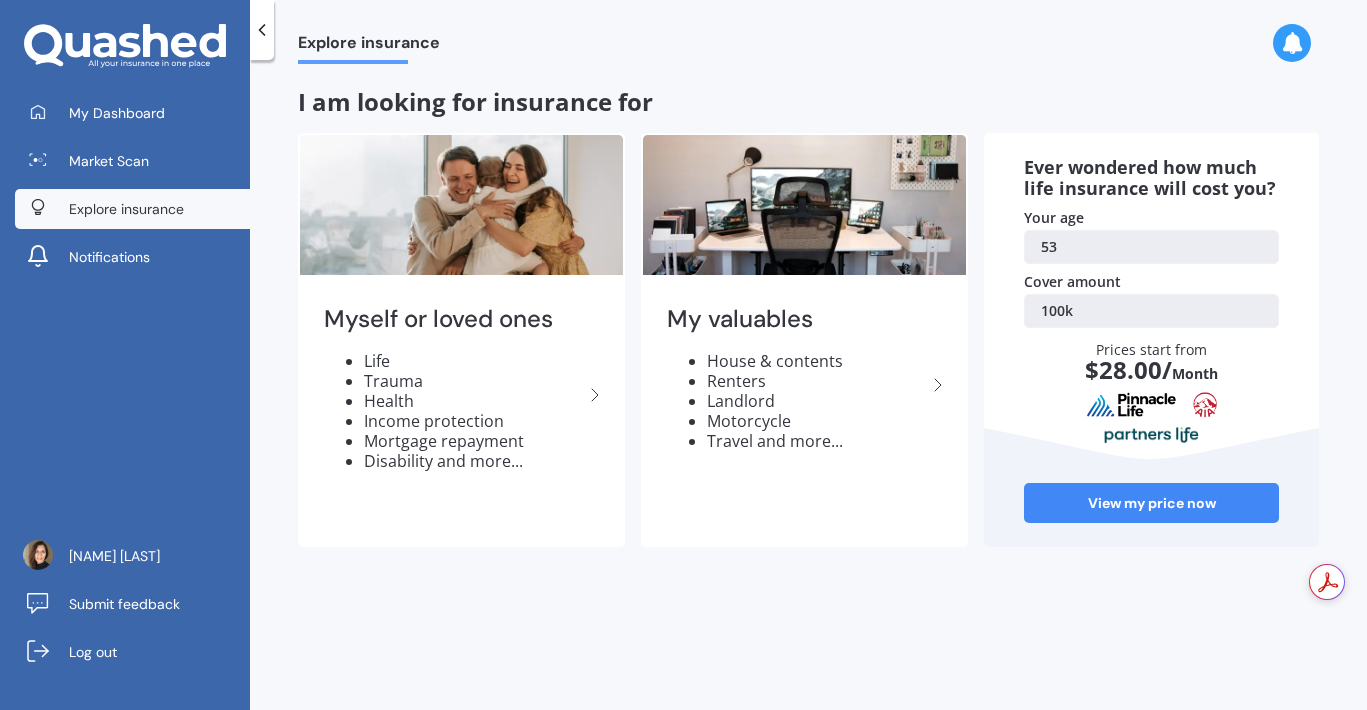 scroll, scrollTop: 0, scrollLeft: 0, axis: both 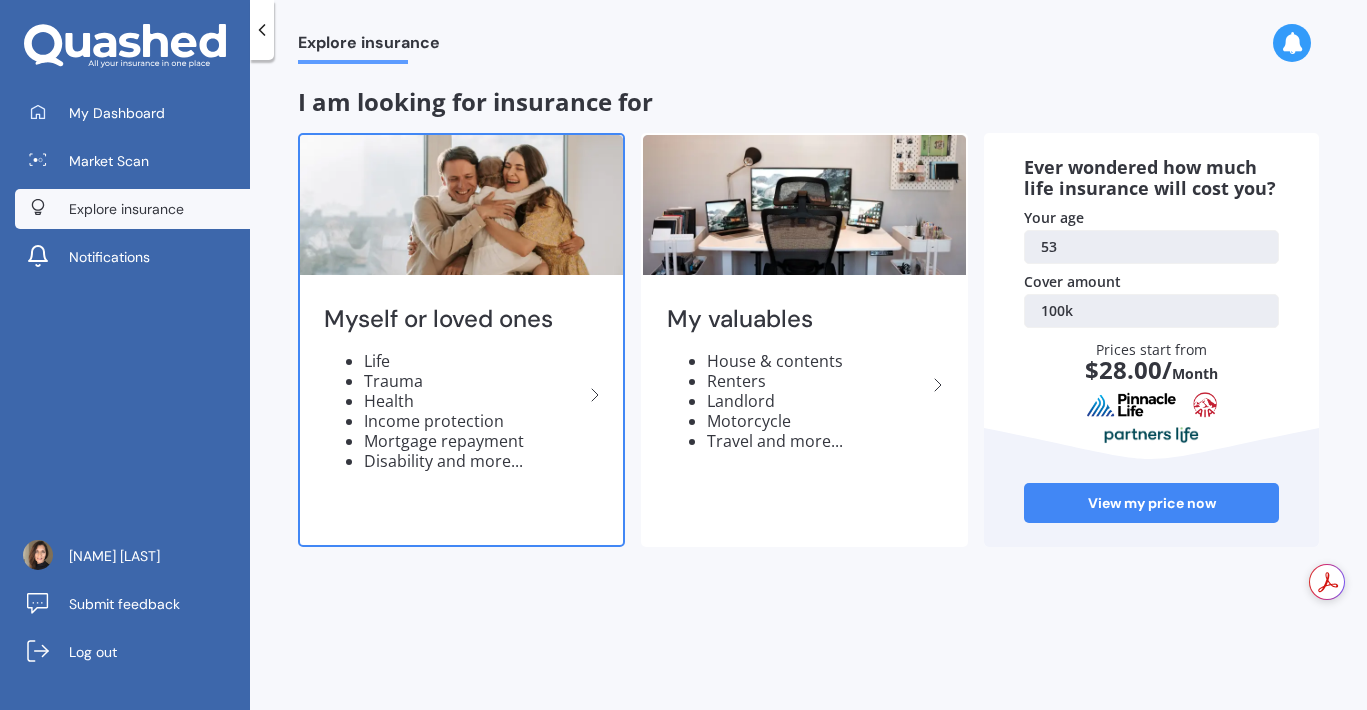 click on "Health" at bounding box center (473, 401) 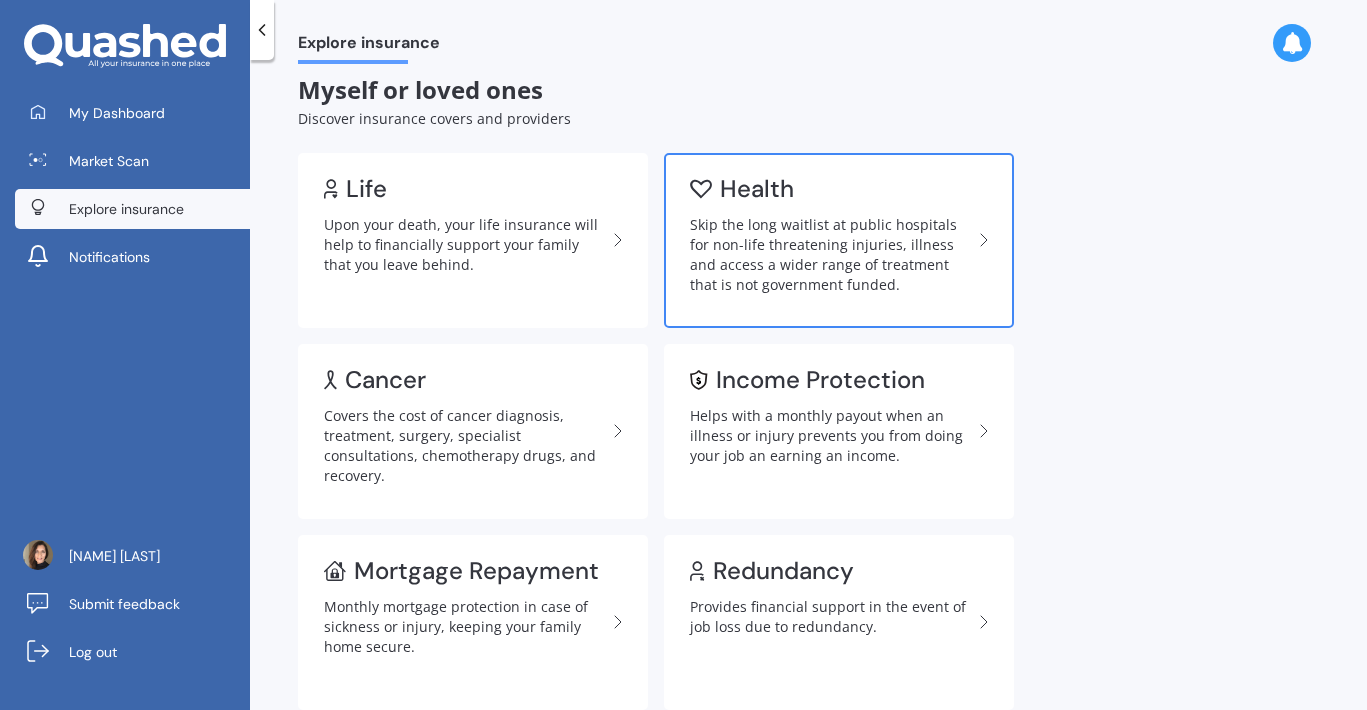 scroll, scrollTop: 0, scrollLeft: 0, axis: both 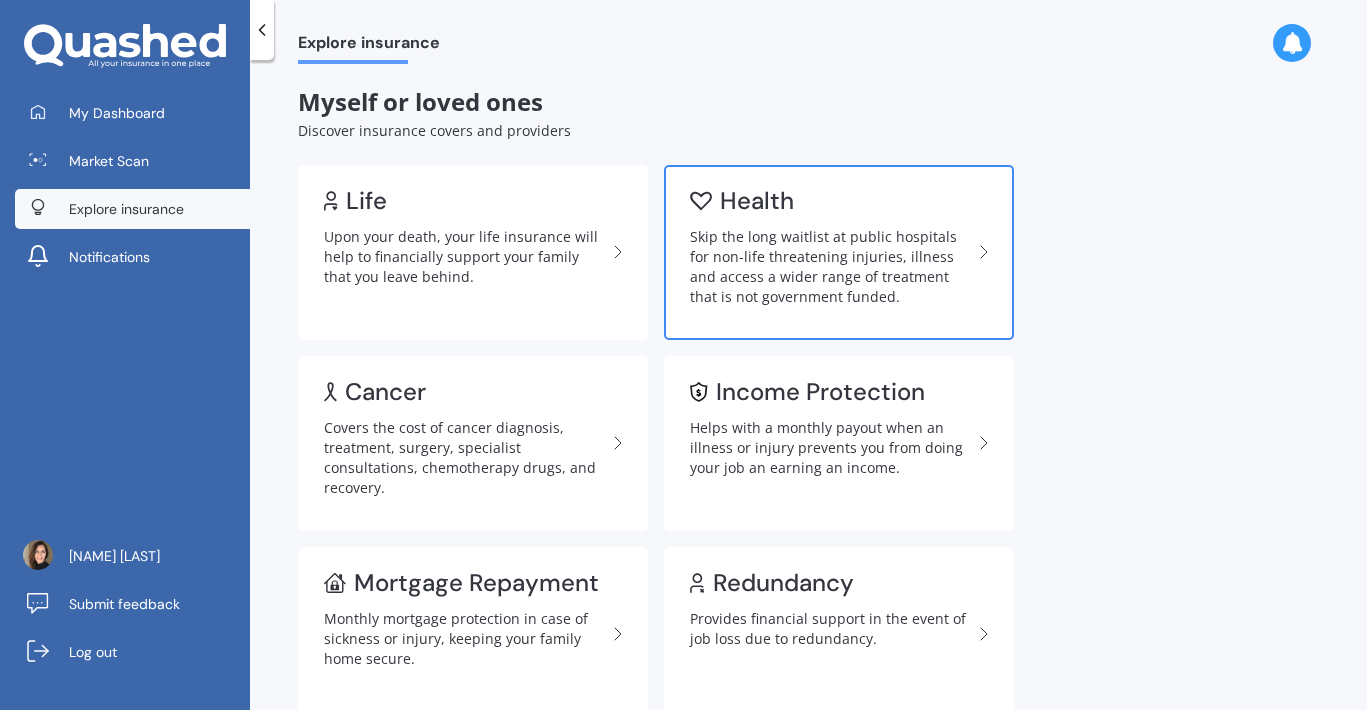 click on "Skip the long waitlist at public hospitals for non-life threatening injuries, illness and access a wider range of treatment that is not government funded." at bounding box center (831, 267) 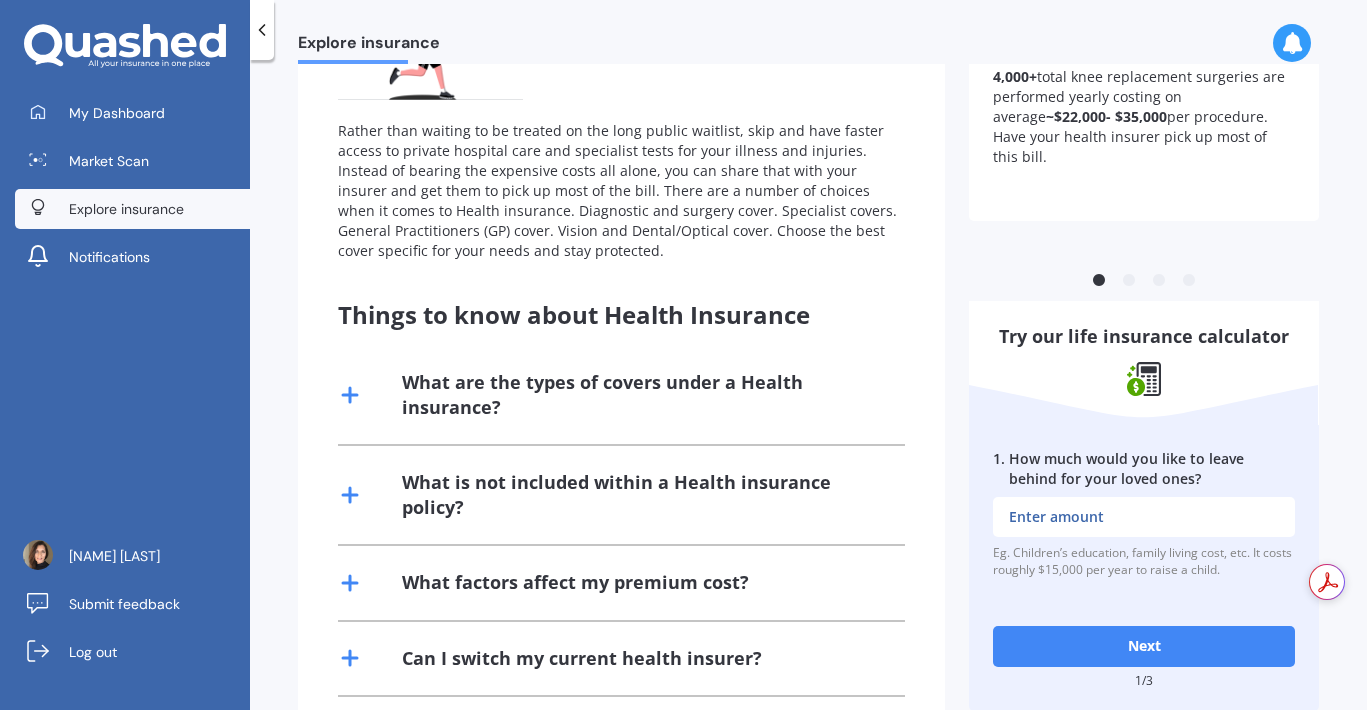 scroll, scrollTop: 356, scrollLeft: 0, axis: vertical 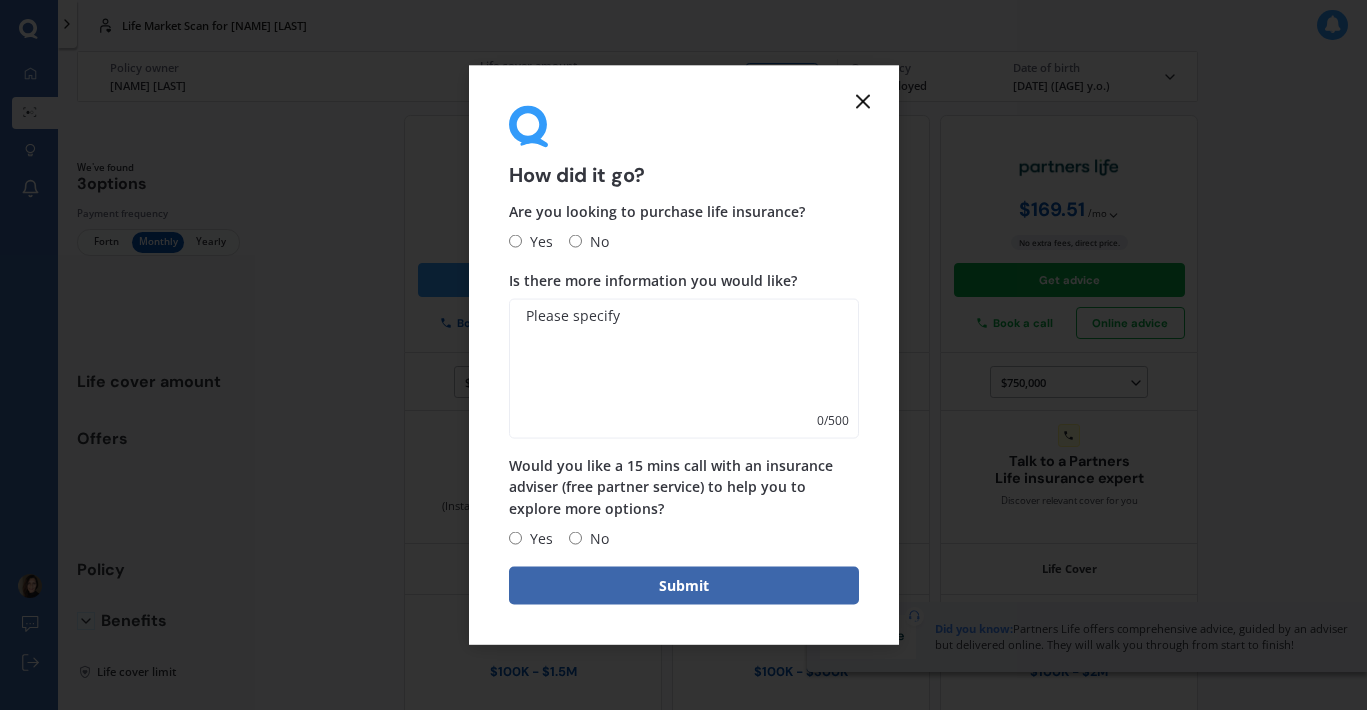 click 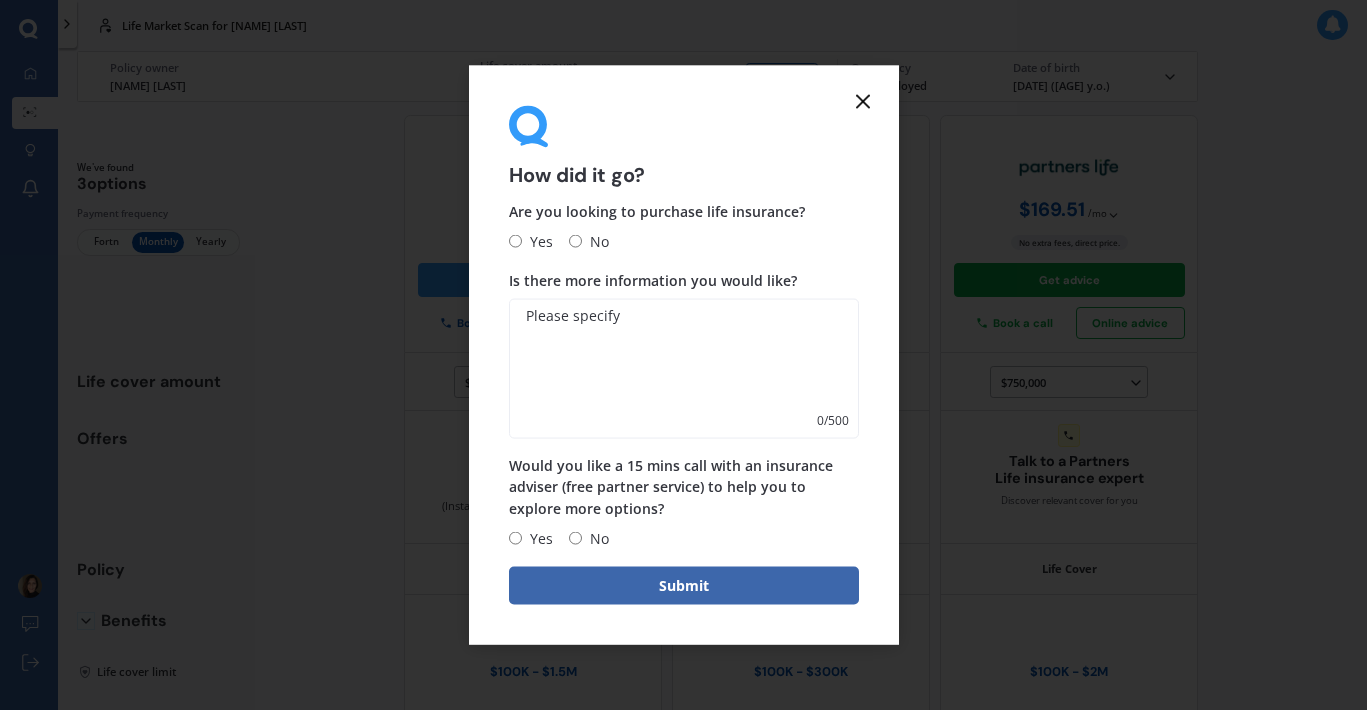 click 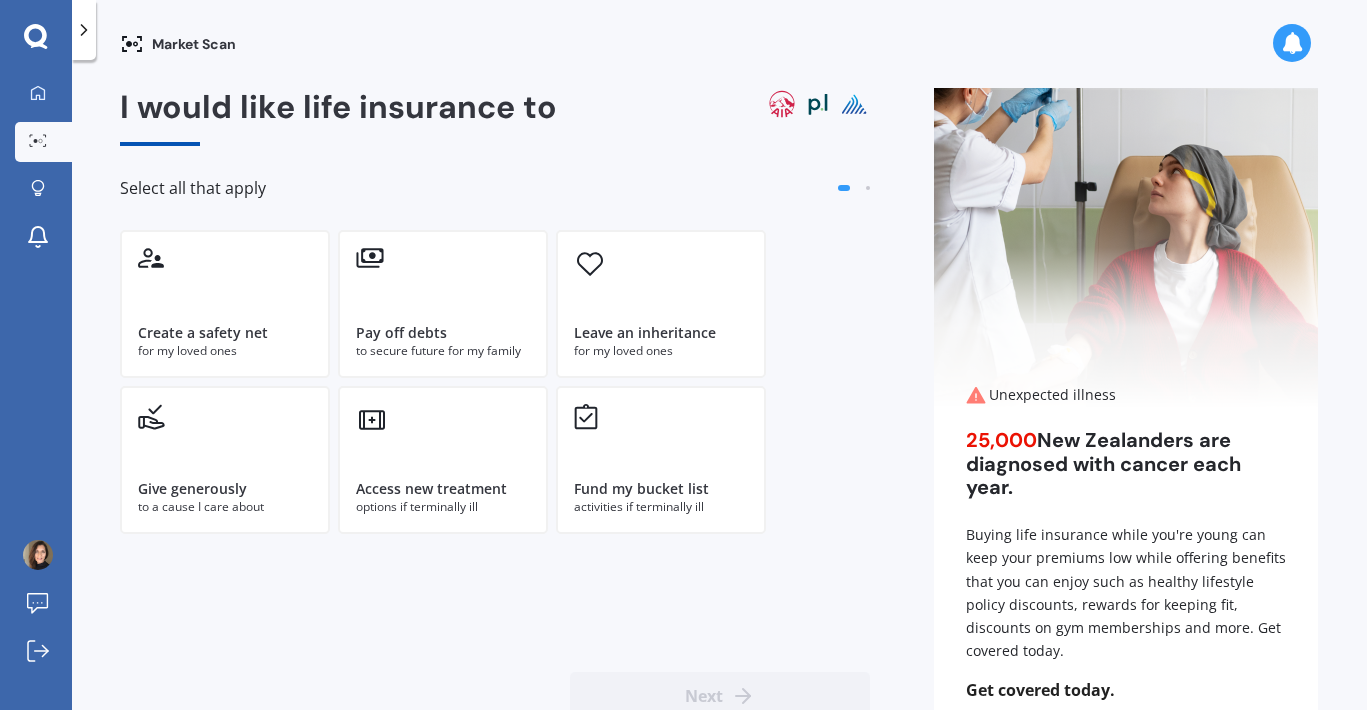 click at bounding box center [1292, 43] 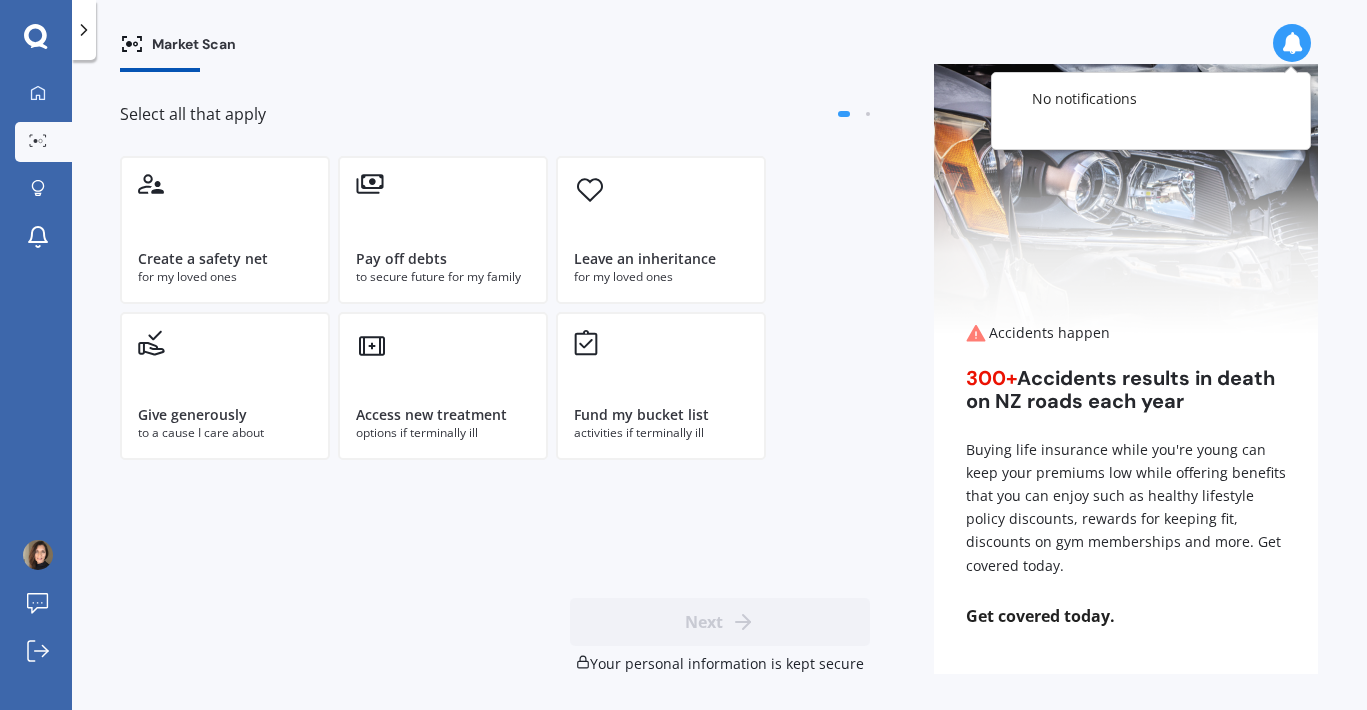 scroll, scrollTop: 0, scrollLeft: 0, axis: both 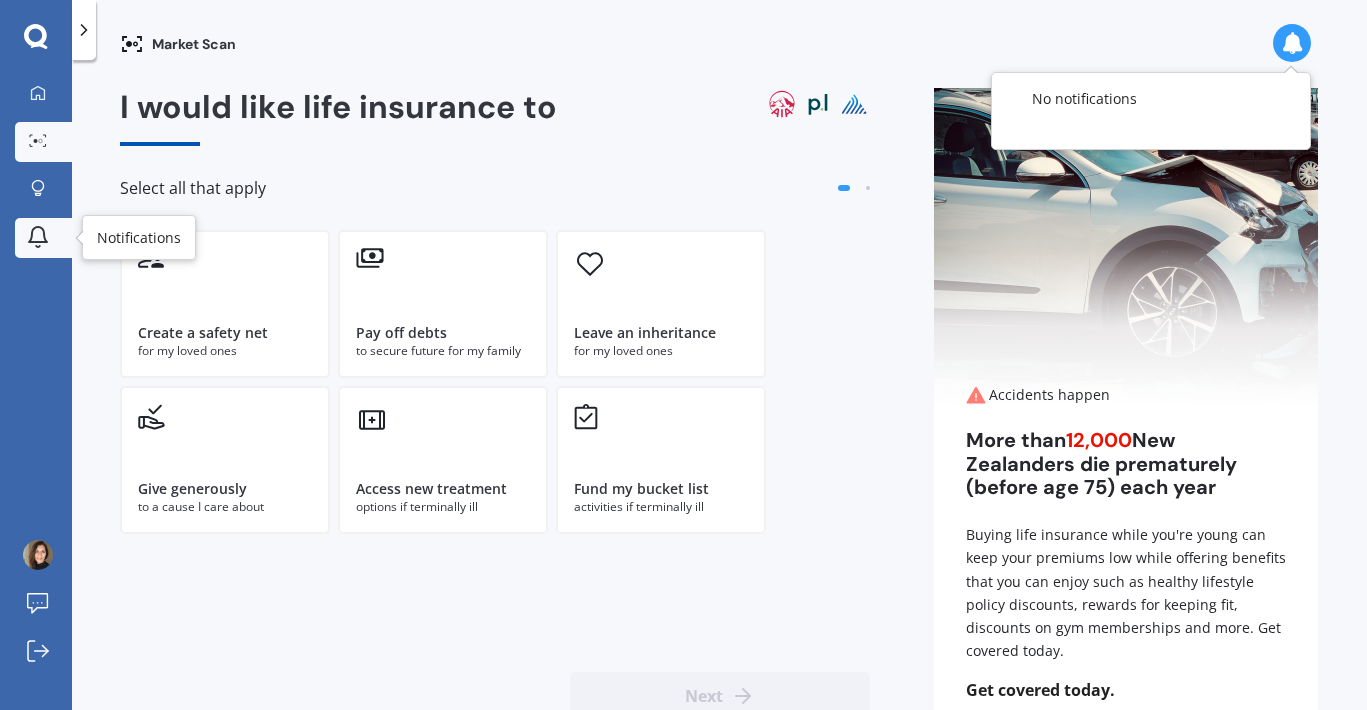 click 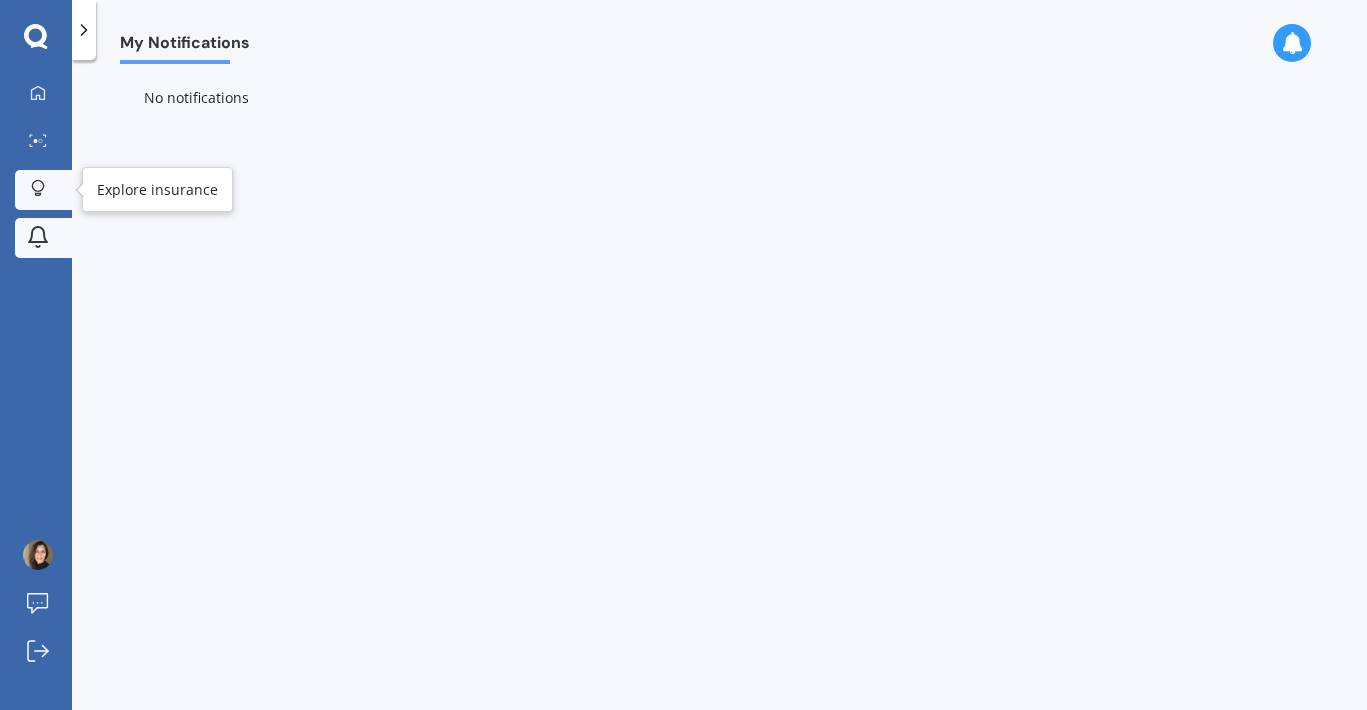 click on "Explore insurance" at bounding box center [43, 190] 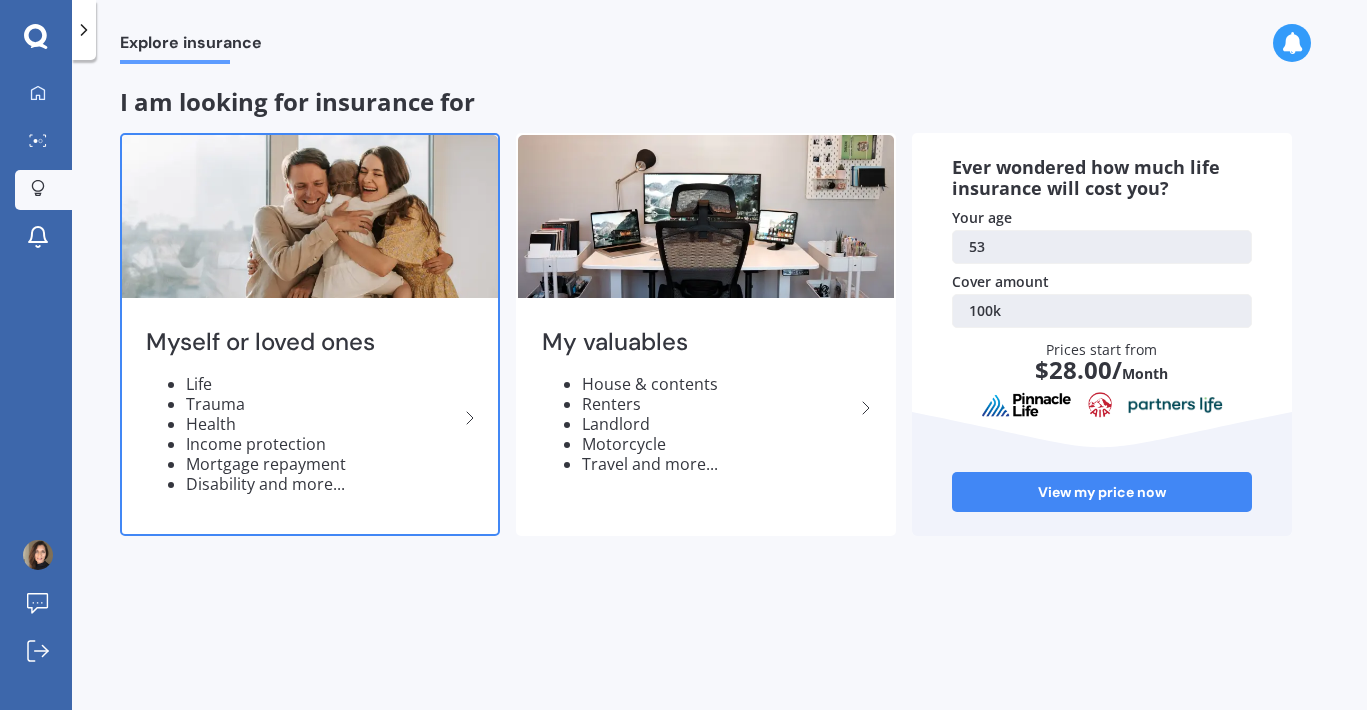 click on "Life Trauma Health Income protection Mortgage repayment Disability and more..." at bounding box center [302, 434] 